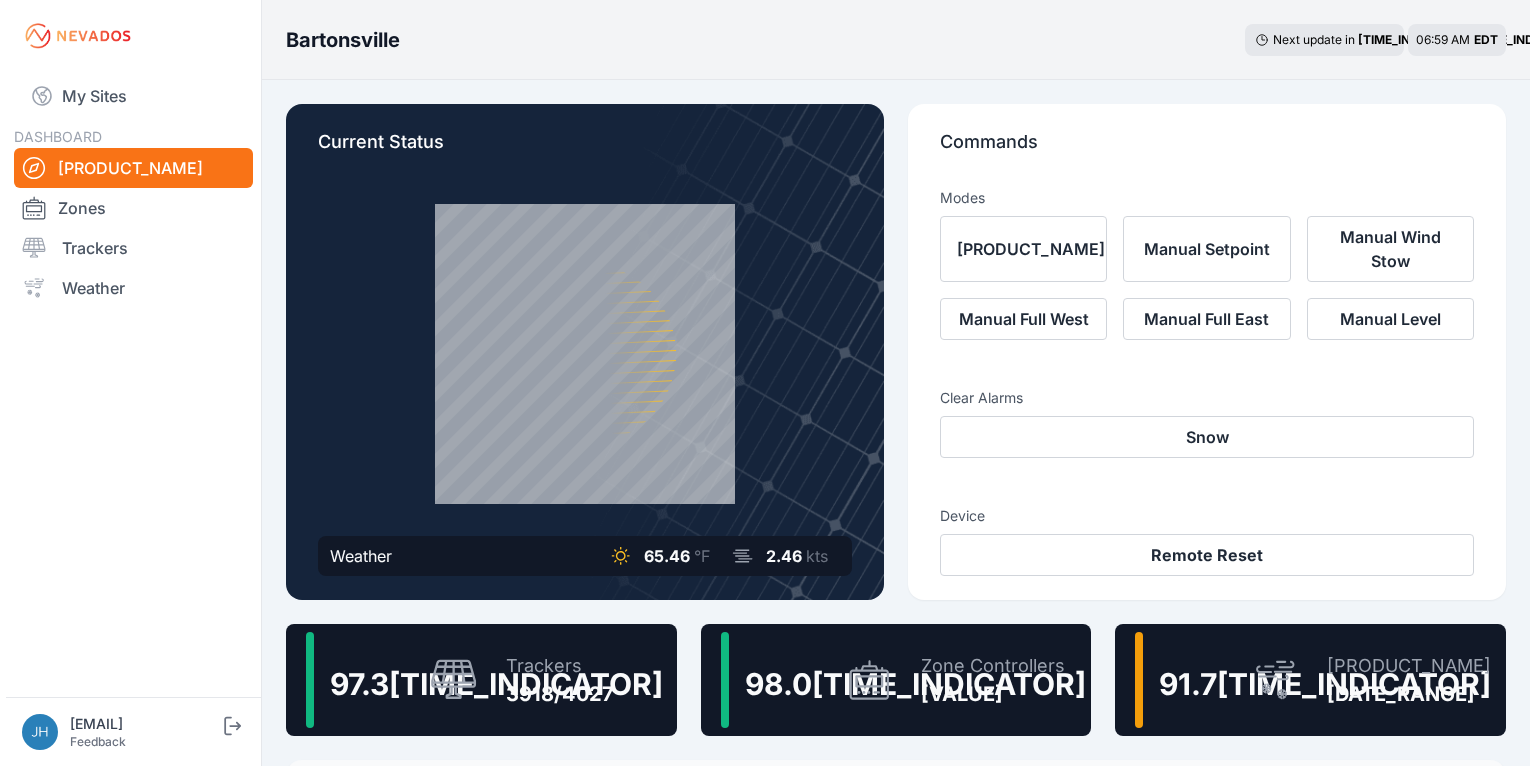 scroll, scrollTop: 0, scrollLeft: 0, axis: both 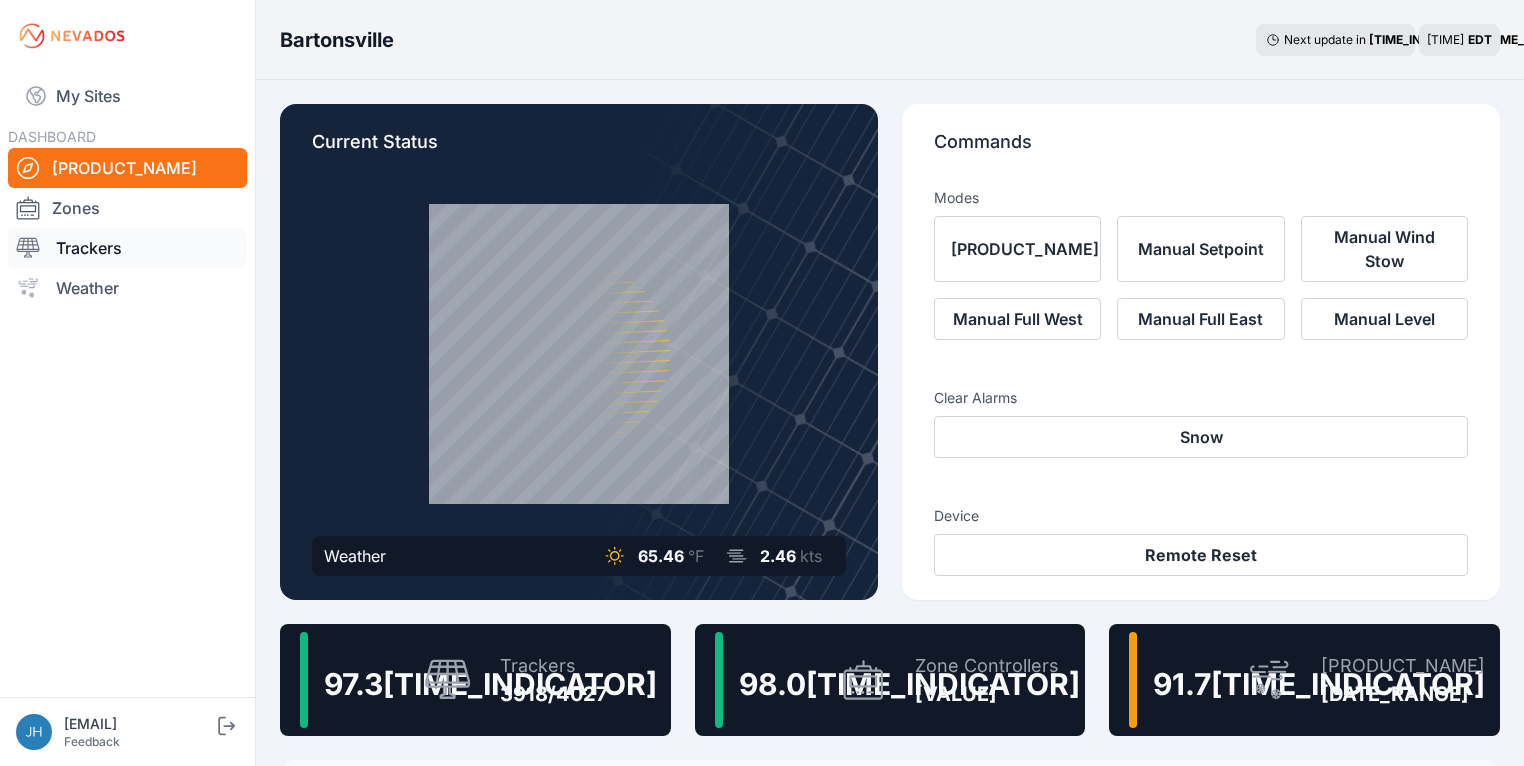 click on "Trackers" at bounding box center (127, 248) 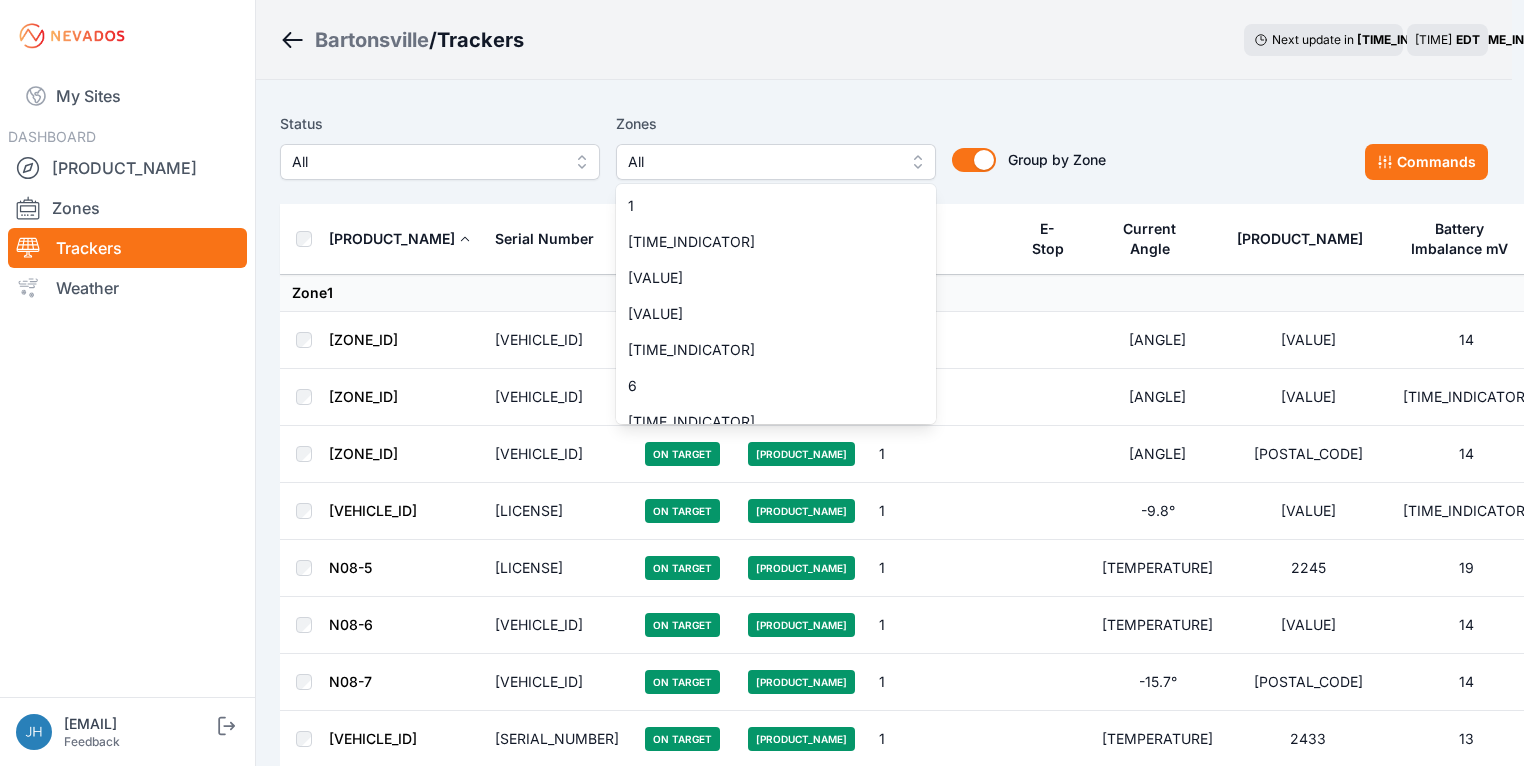 click on "All" at bounding box center (776, 162) 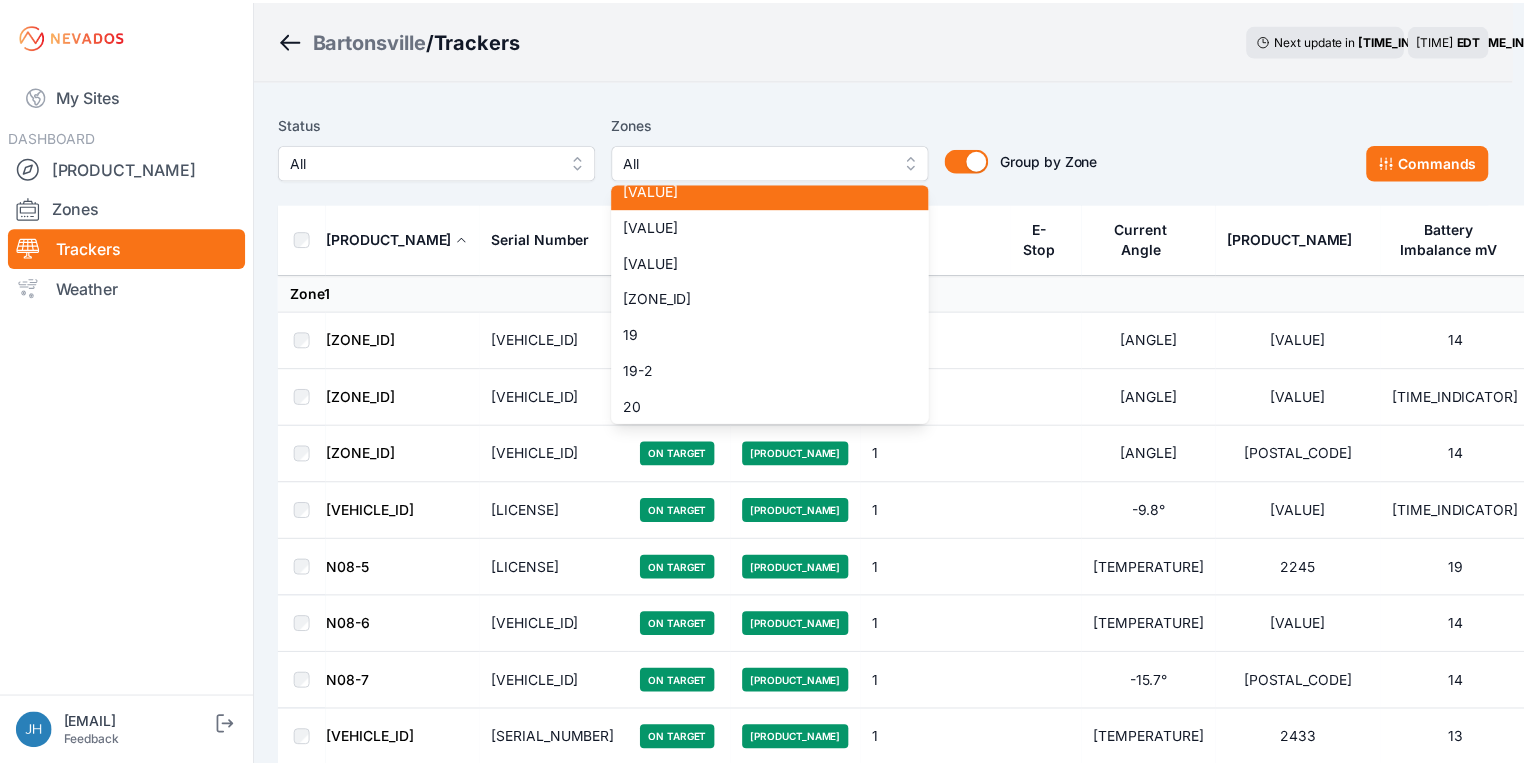 scroll, scrollTop: 640, scrollLeft: 0, axis: vertical 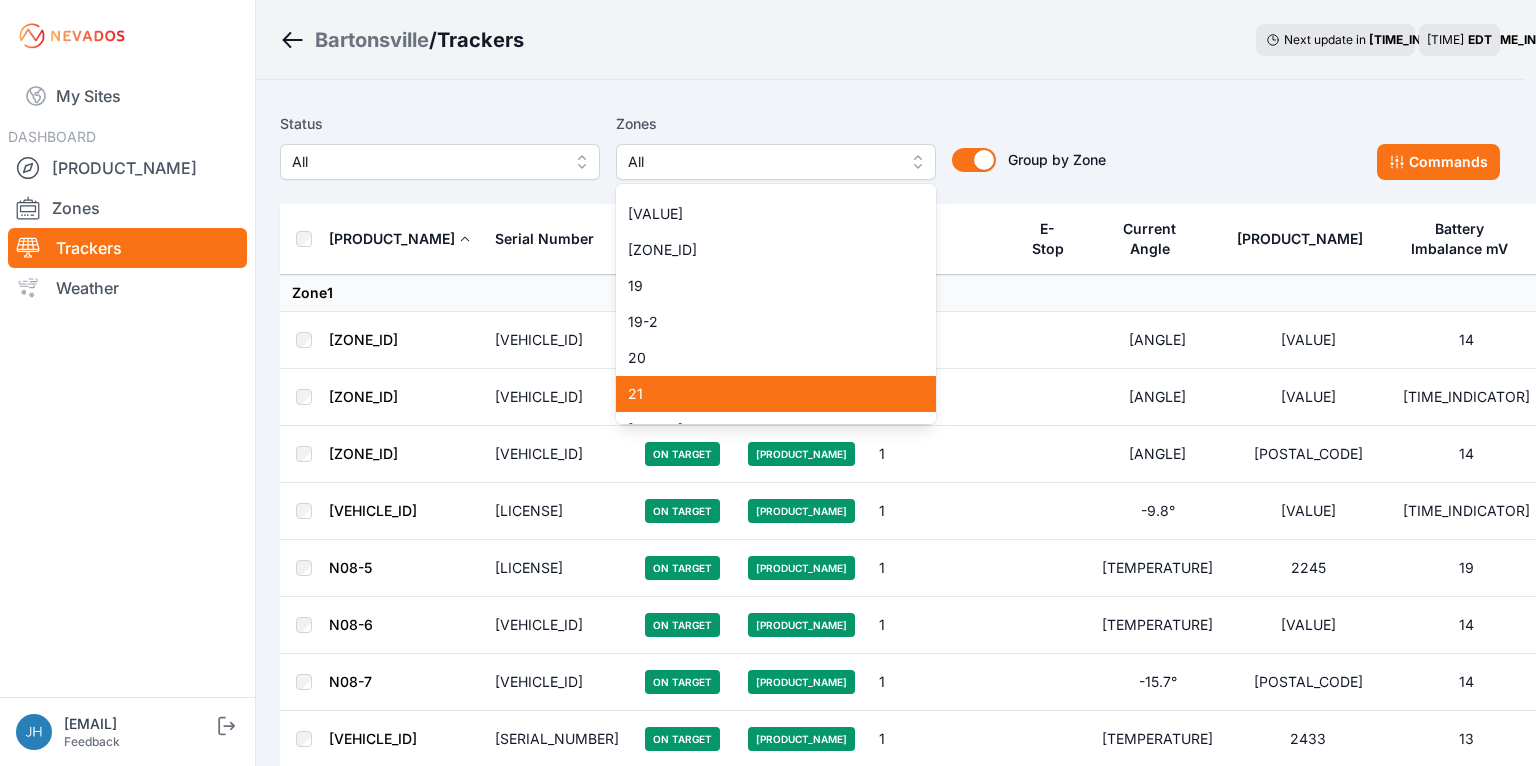 click on "21" at bounding box center [764, 394] 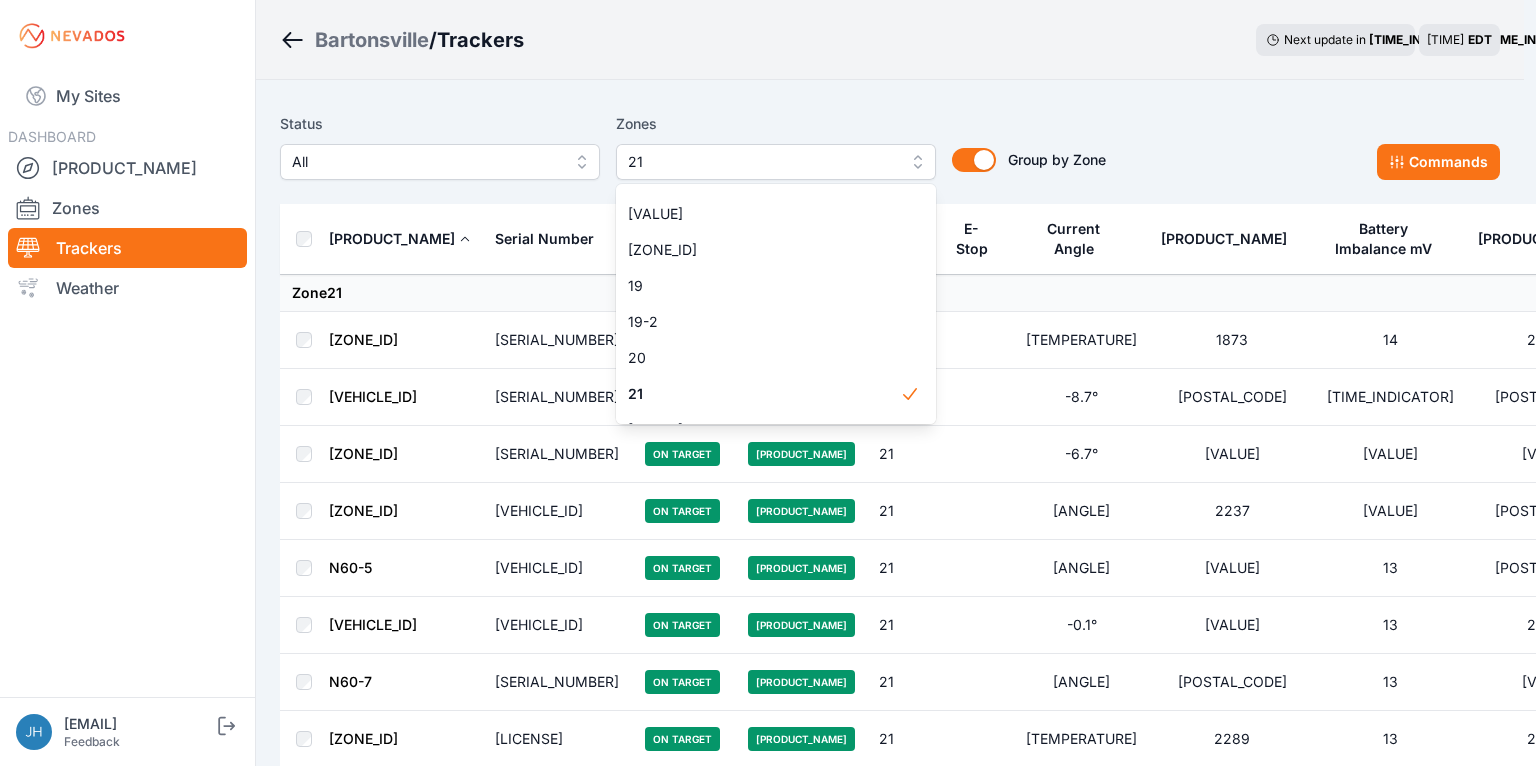 click on "Status All Zones 21 1 2 3 4 5 6 7 8 9 10 11 11-2 12 13 14 15 16 17 18 18-2 19 19-2 20 21 22 23 24 25 26 27 28 29 30 31 32 32-2 33 33-2 34 34-2 35 35-2 36 37 37-2 38 38-2 39 40 41 Group by Zone Group by Zone Commands Tracker Label Serial Number Status Mode Zone E-Stop Current Angle Peak Motor Current Battery Imbalance mV Pony Panel mV Zone  21 N60-1 NV02RC12240018 On Target Automatic Tracking 21 -18.8° 1873 14 29080 N60-2 NV02RC12240525 On Target Automatic Tracking 21 -8.7° 2218 15 26620 N60-3 NV02RC12240063 On Target Automatic Tracking 21 -6.7° 2050 17 28820 N60-4 NV02RC12240038 On Target Automatic Tracking 21 -3.7° 2237 16 28250 N60-5 NV02RC12240522 On Target Automatic Tracking 21 -0.4° 2096 13 27940 N60-6 NV02RC12240019 On Target Automatic Tracking 21 -0.1° 1960 13 27820 N60-7 NV02RC12240037 On Target Automatic Tracking 21 -0.4° 2299 13 28050 N60-8 NV02RC12240036 On Target Automatic Tracking 21 -0.2° 2289 13 28240 N60-9 NV02RC12240524 On Target Automatic Tracking 21 -0.4° 2103 15 26550 N60-10 21 15" at bounding box center (890, 2684) 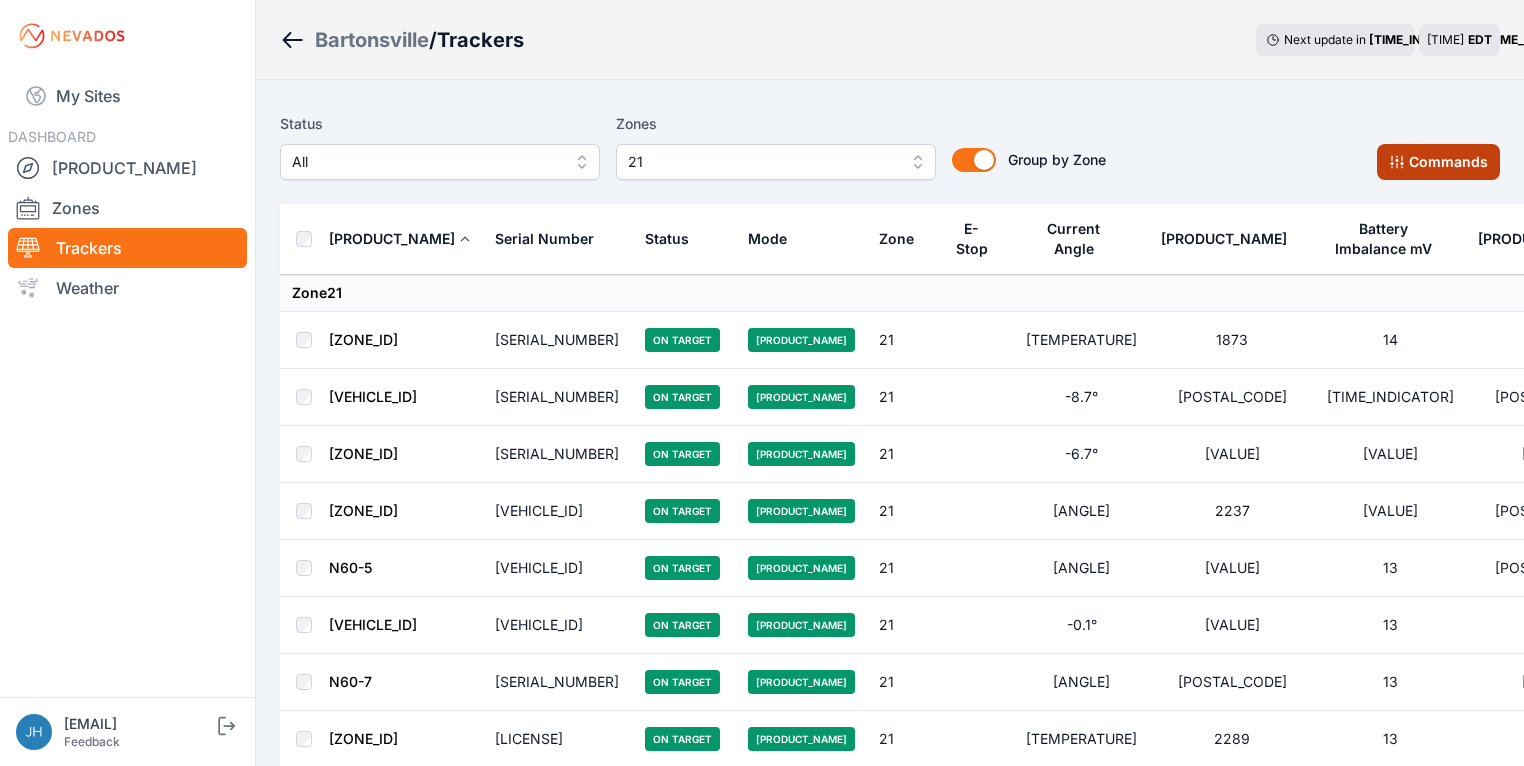 click on "Commands" at bounding box center [1438, 162] 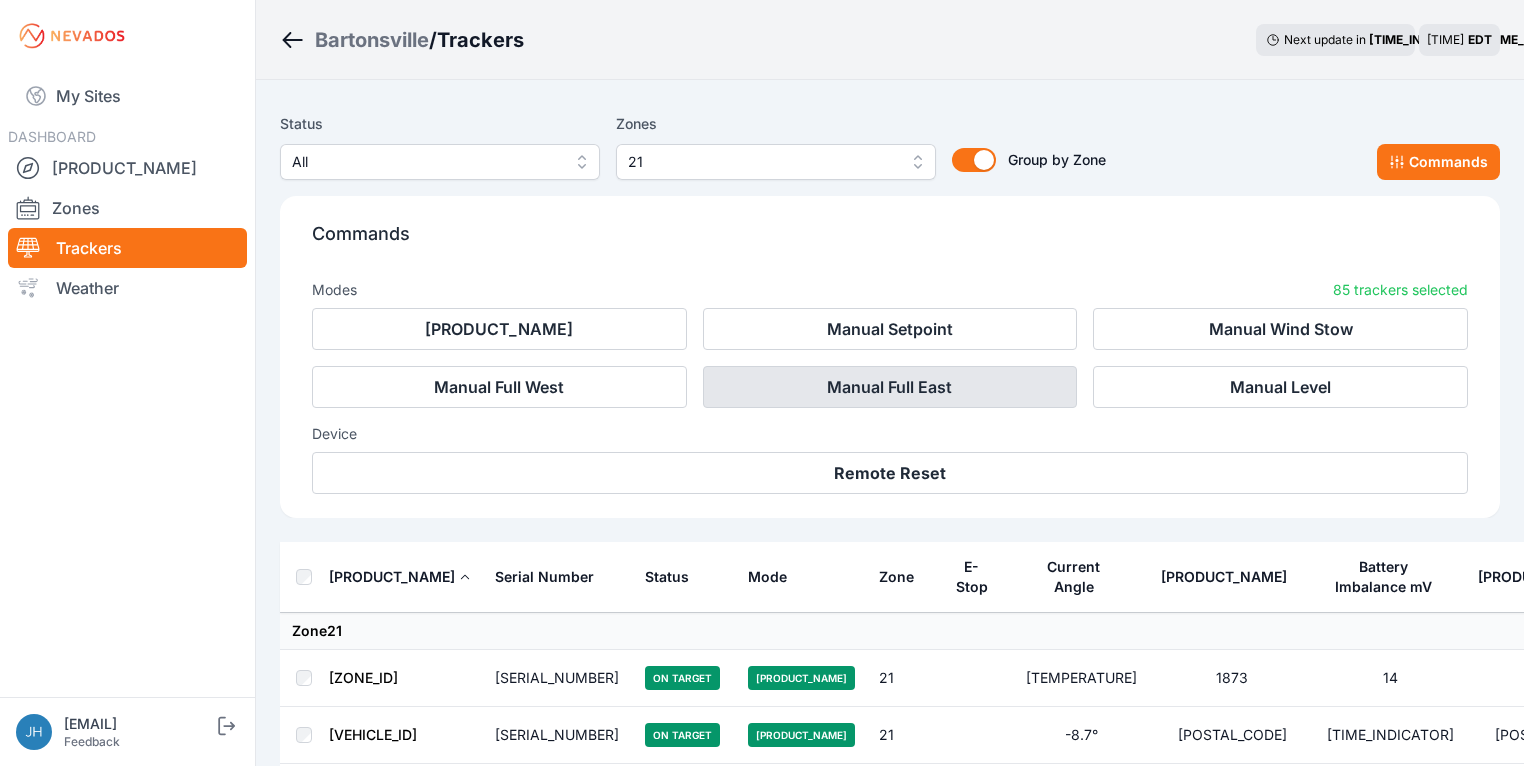 click on "Manual Full East" at bounding box center (890, 387) 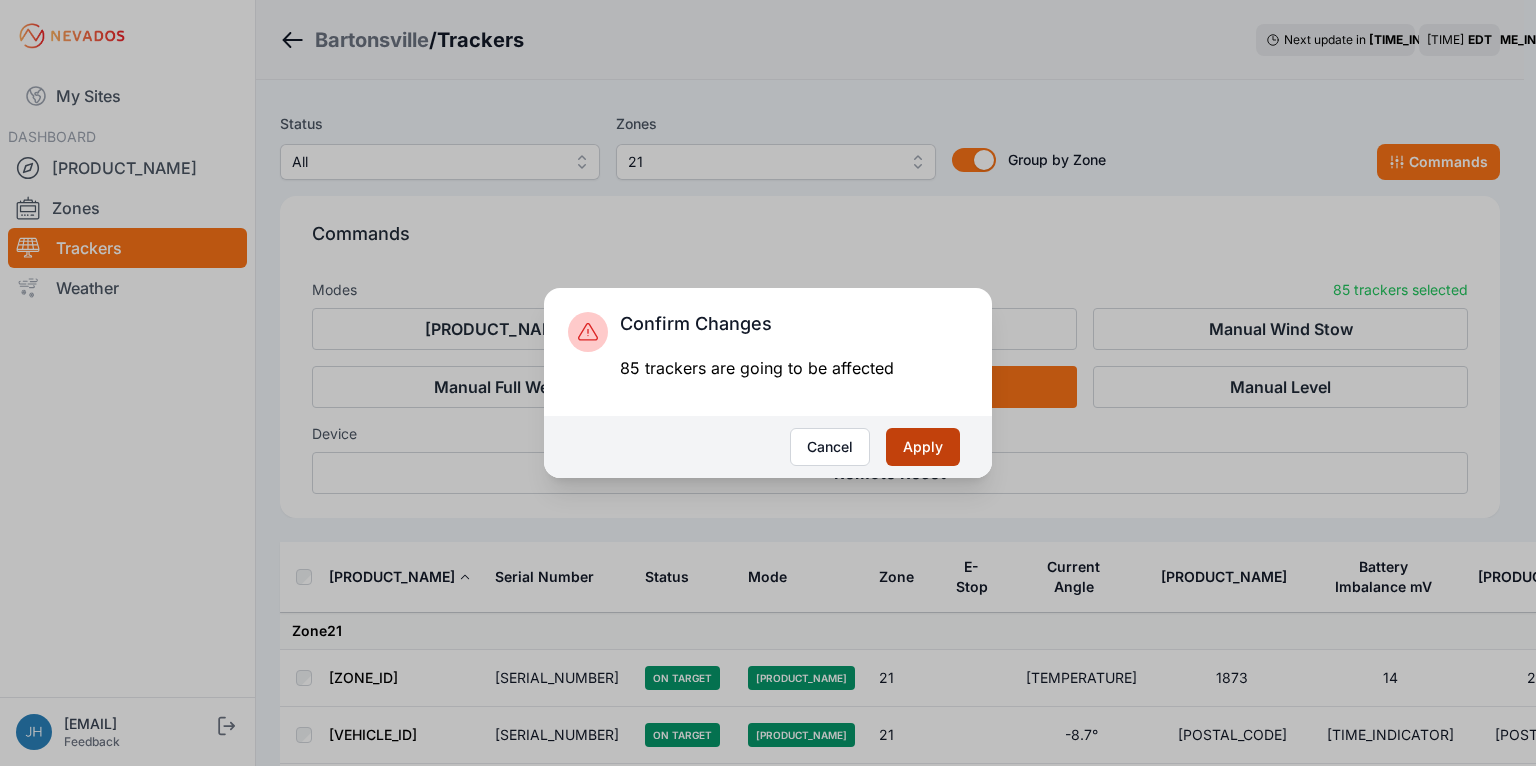 click on "[ACTION]" at bounding box center (923, 447) 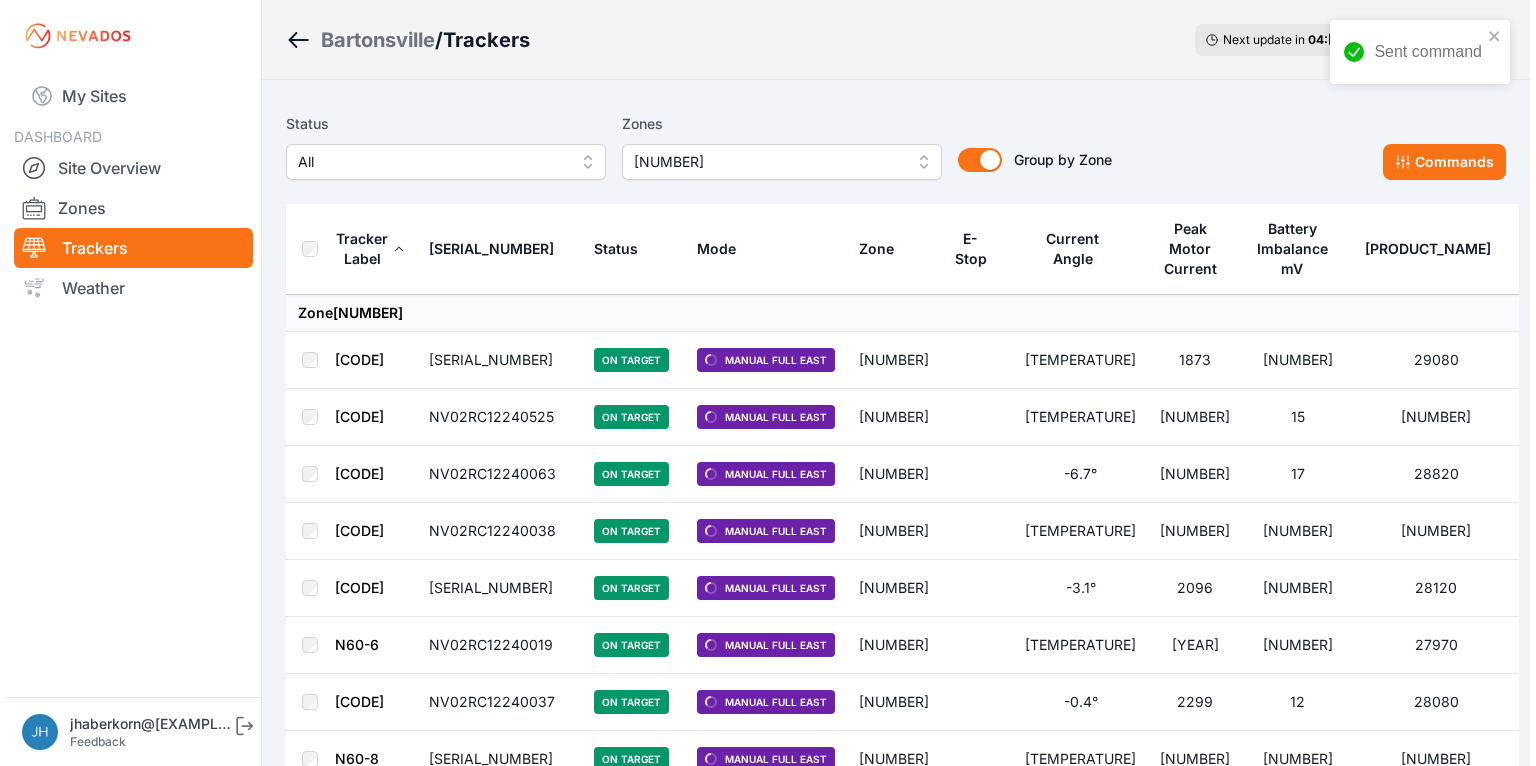 scroll, scrollTop: 0, scrollLeft: 0, axis: both 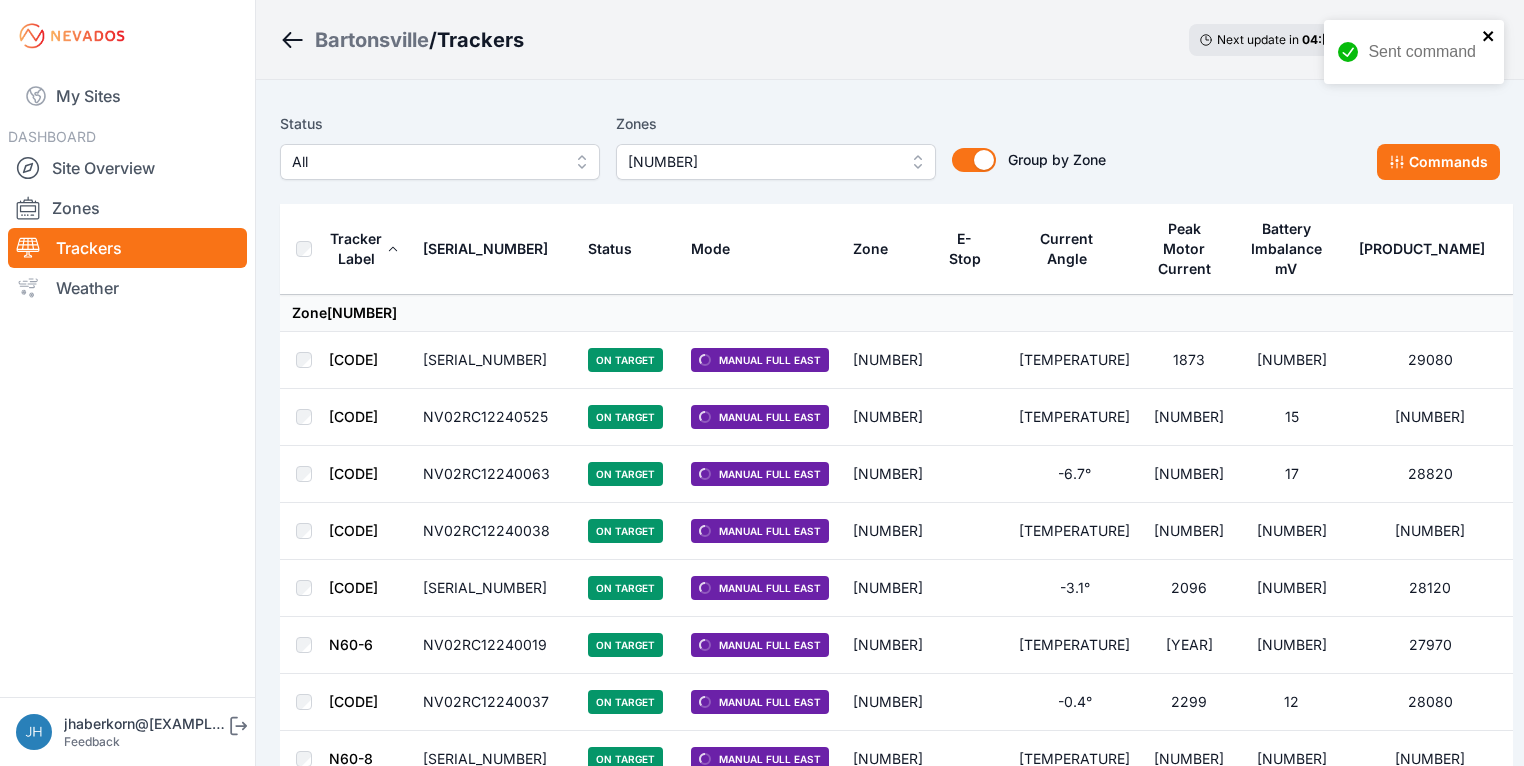 click at bounding box center [1489, 36] 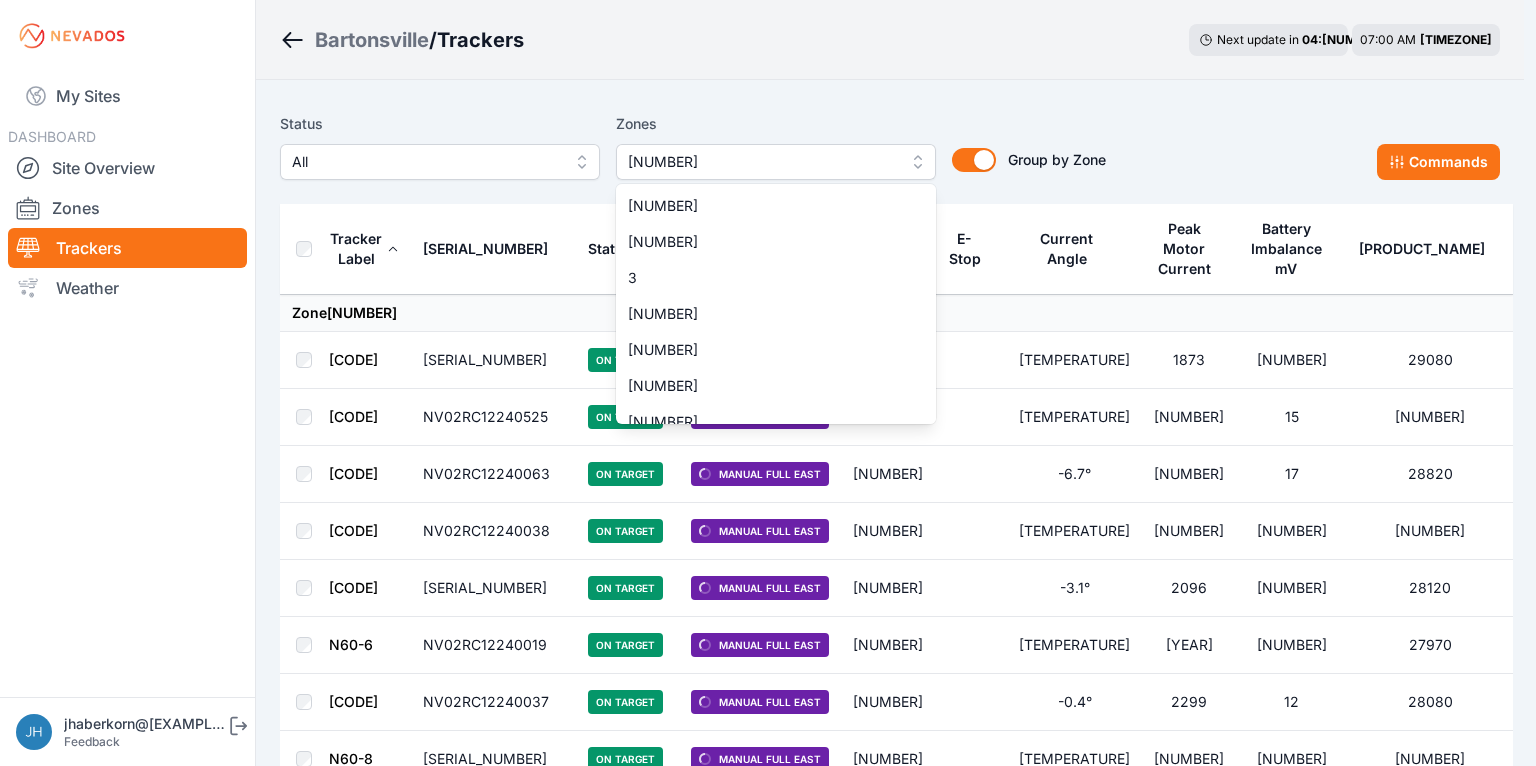 click on "21" at bounding box center [776, 162] 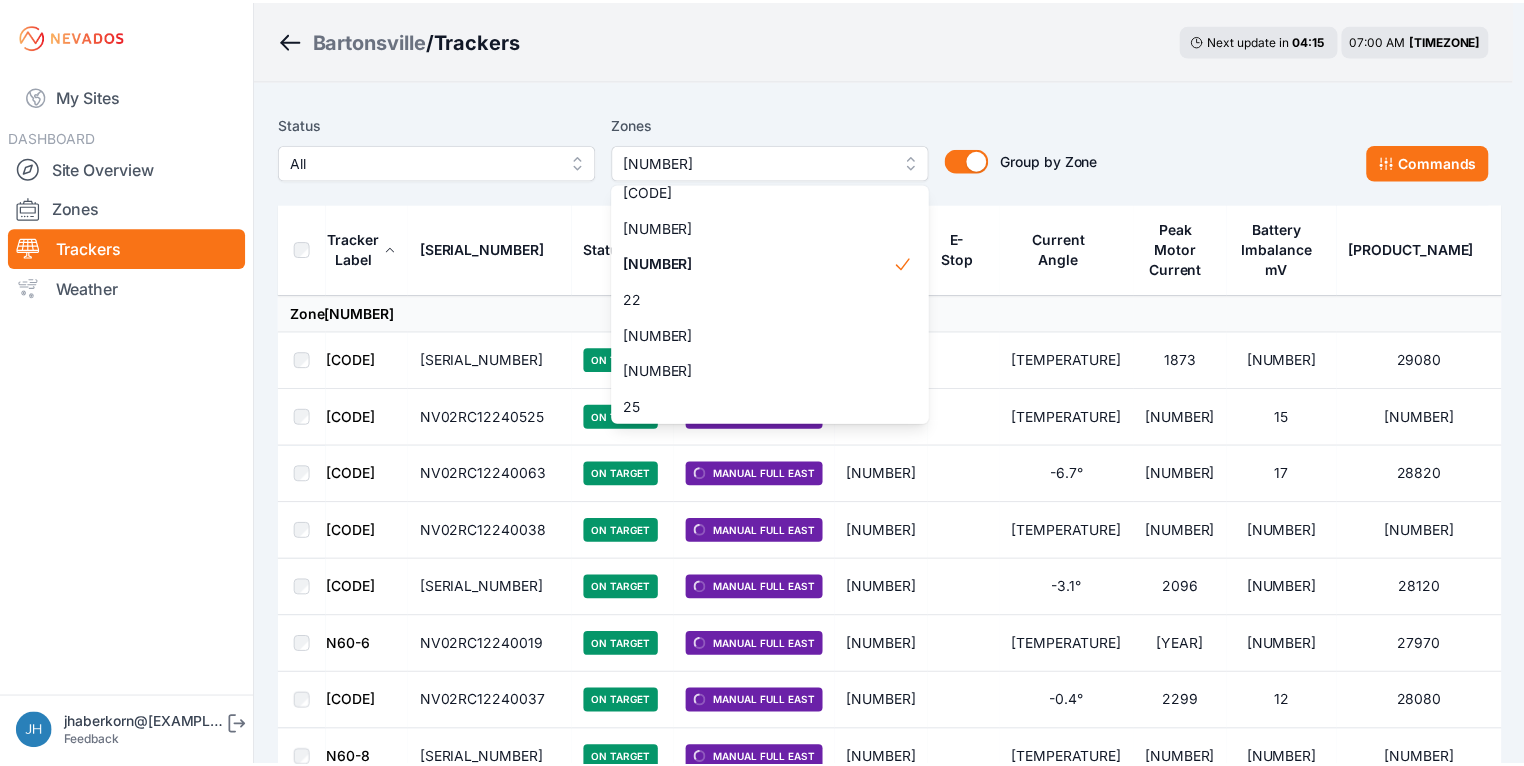 scroll, scrollTop: 788, scrollLeft: 0, axis: vertical 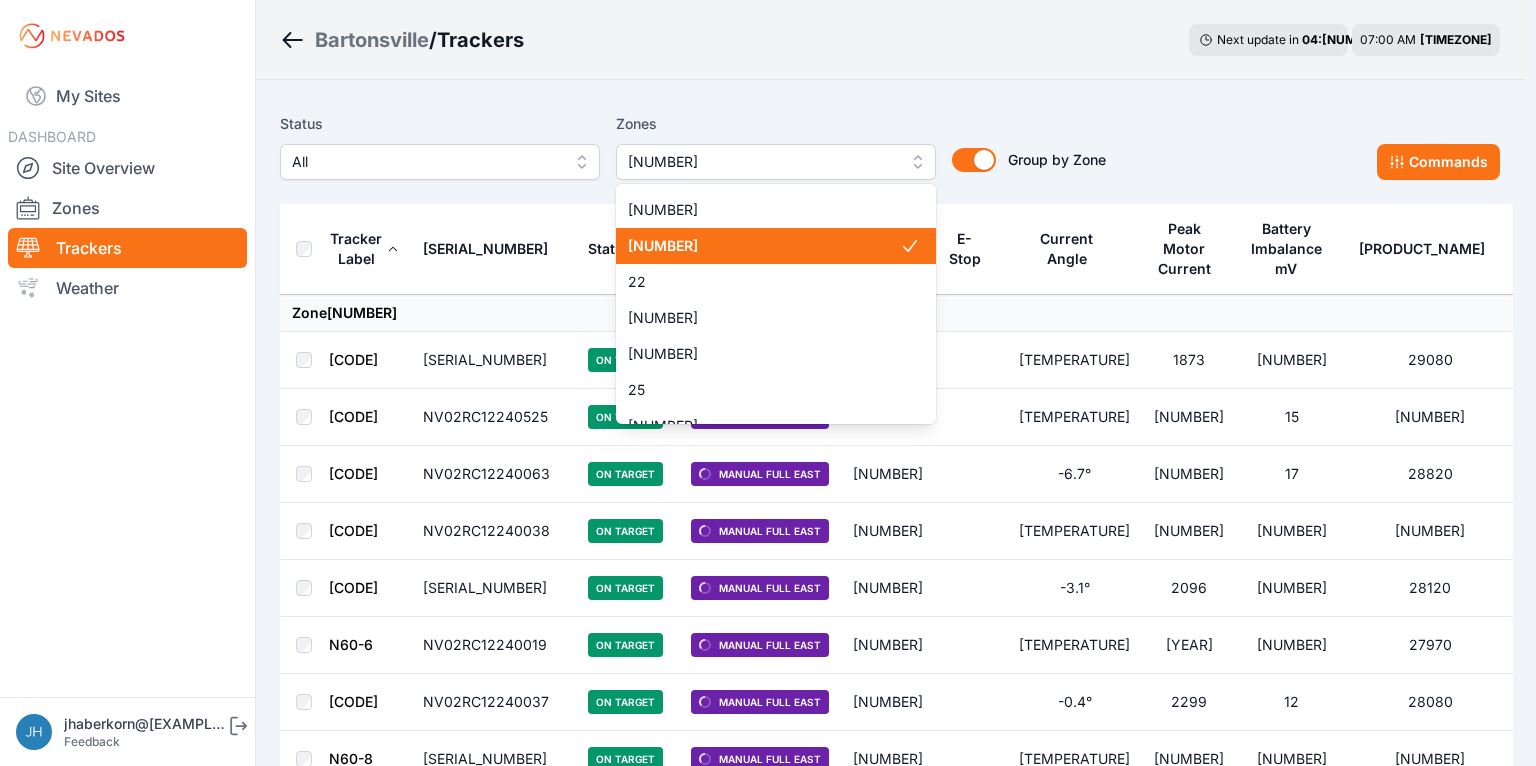 click on "21" at bounding box center (764, 246) 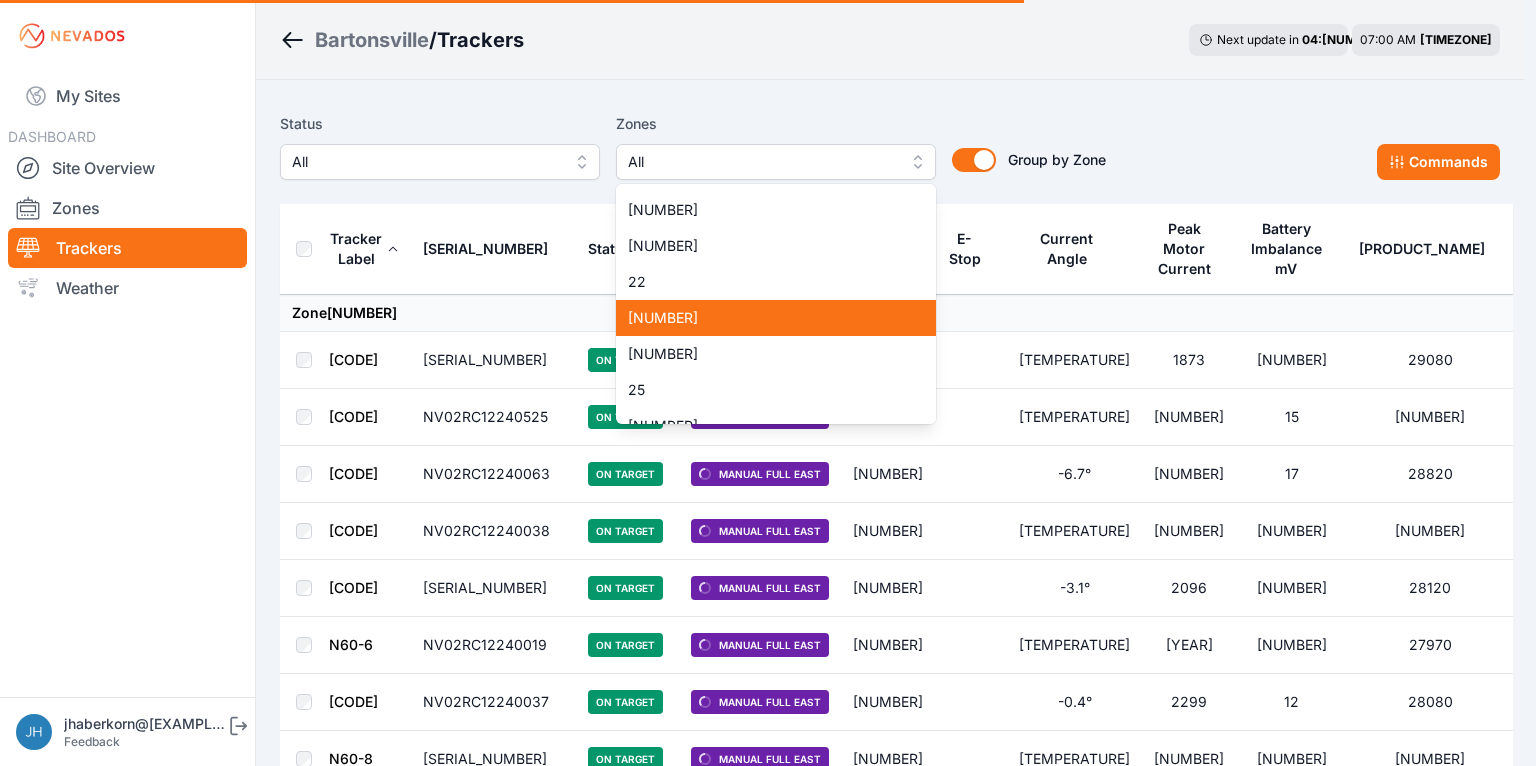 click on "[VALUE]" at bounding box center (764, 318) 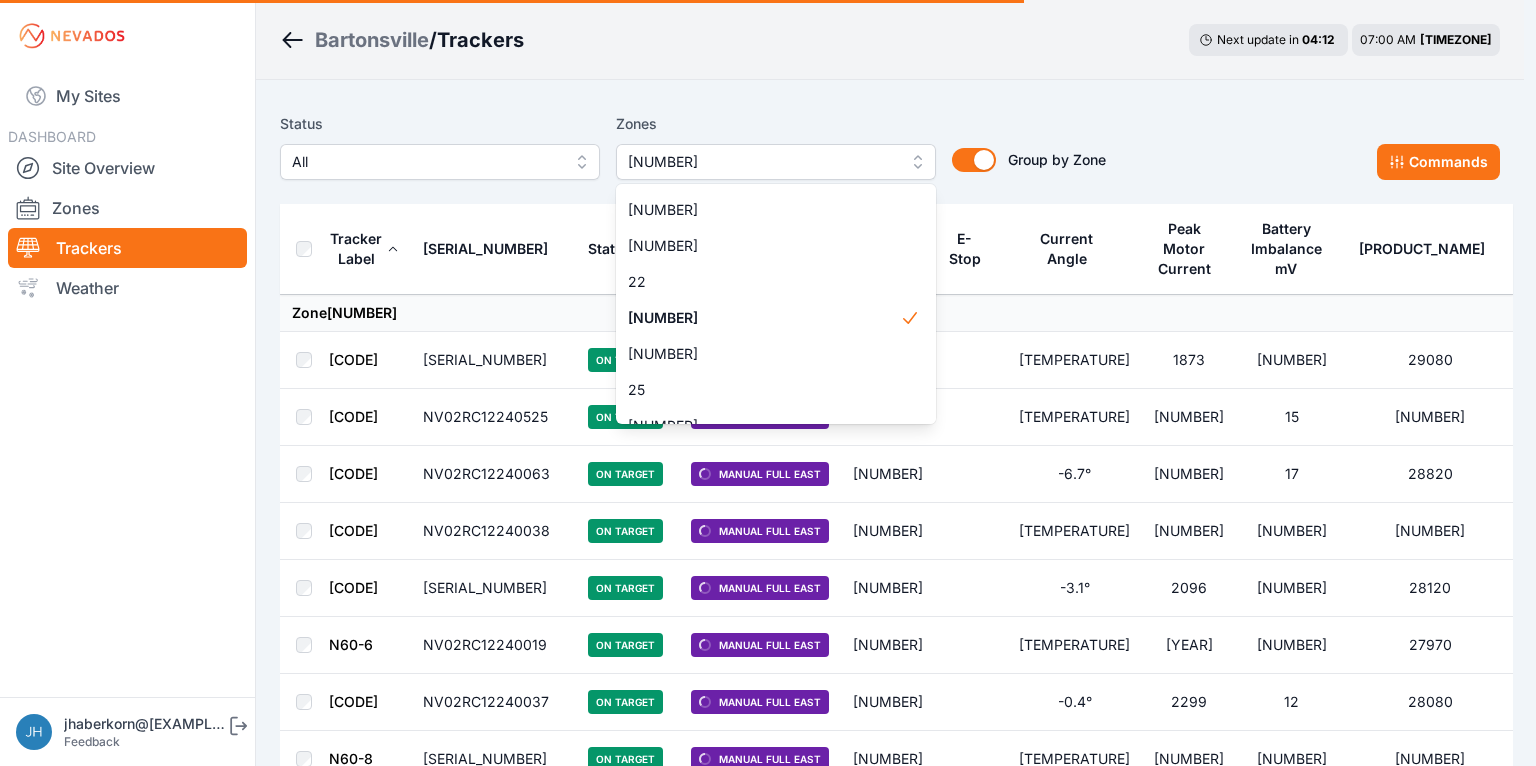 click on "Status All Zones 23 1 2 3 4 5 6 7 8 9 10 11 11-2 12 13 14 15 16 17 18 18-2 19 19-2 20 21 22 23 24 25 26 27 28 29 30 31 32 32-2 33 33-2 34 34-2 35 35-2 36 37 37-2 38 38-2 39 40 41 Group by Zone Group by Zone Commands Tracker Label Serial Number Status Mode Zone E-Stop Current Angle Peak Motor Current Battery Imbalance mV Pony Panel mV Zone  21 N60-1 NV02RC12240018 On Target Manual Full East 21 -18.8° 1873 14 29080 N60-2 NV02RC12240525 On Target Manual Full East 21 -8.7° 2218 15 26620 N60-3 NV02RC12240063 On Target Manual Full East 21 -6.7° 2050 17 28820 N60-4 NV02RC12240038 On Target Manual Full East 21 -4.7° 2237 16 28660 N60-5 NV02RC12240522 On Target Manual Full East 21 -3.1° 2096 13 28120 N60-6 NV02RC12240019 On Target Manual Full East 21 -0.1° 1960 13 27970 N60-7 NV02RC12240037 On Target Manual Full East 21 -0.4° 2299 12 28080 N60-8 NV02RC12240036 On Target Manual Full East 21 -0.2° 2289 14 28390 N60-9 NV02RC12240524 On Target Manual Full East 21 -0.5° 2103 15 26340 N60-10 NV02RC12240062 21 2157" at bounding box center [890, 2694] 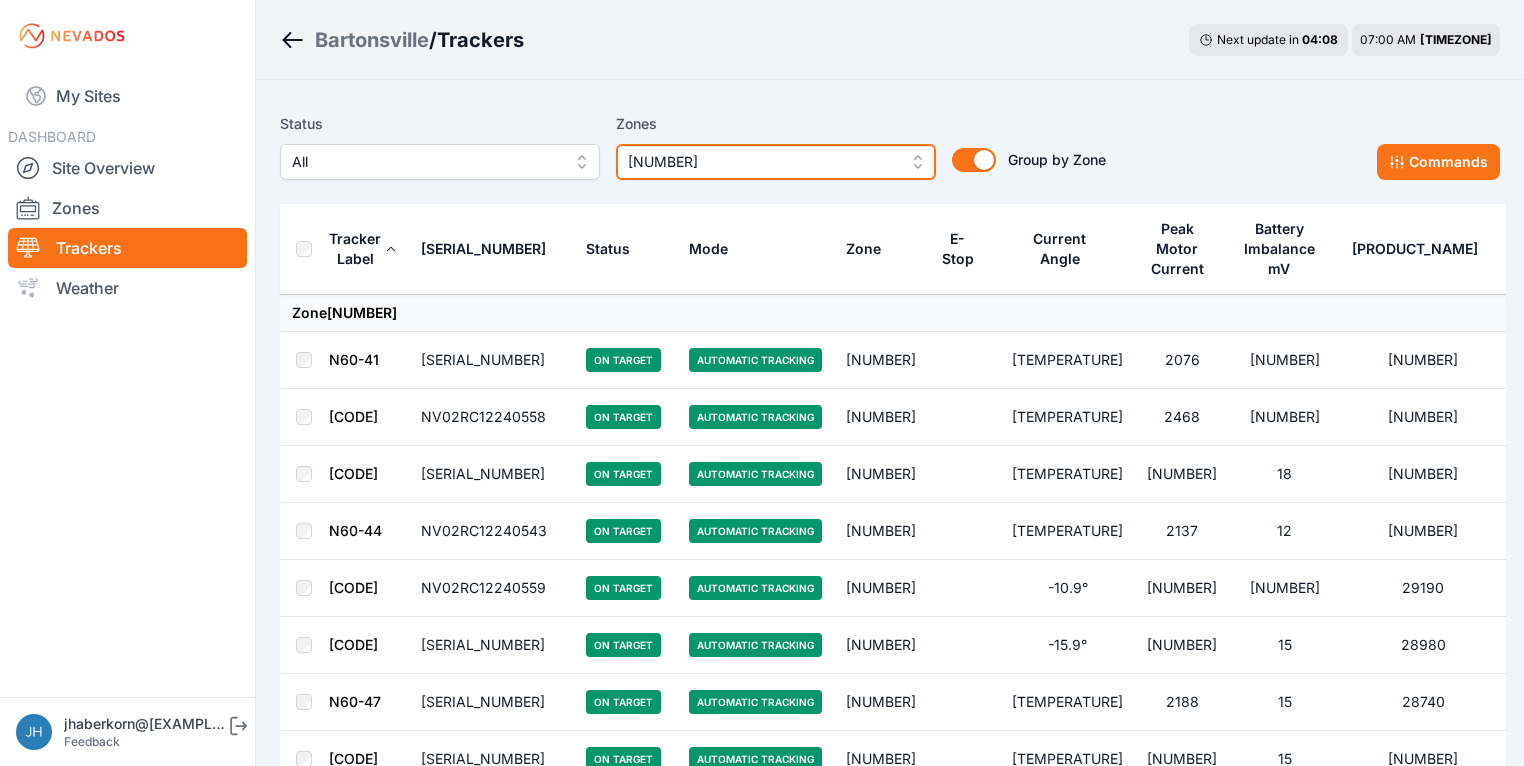 scroll, scrollTop: 0, scrollLeft: 0, axis: both 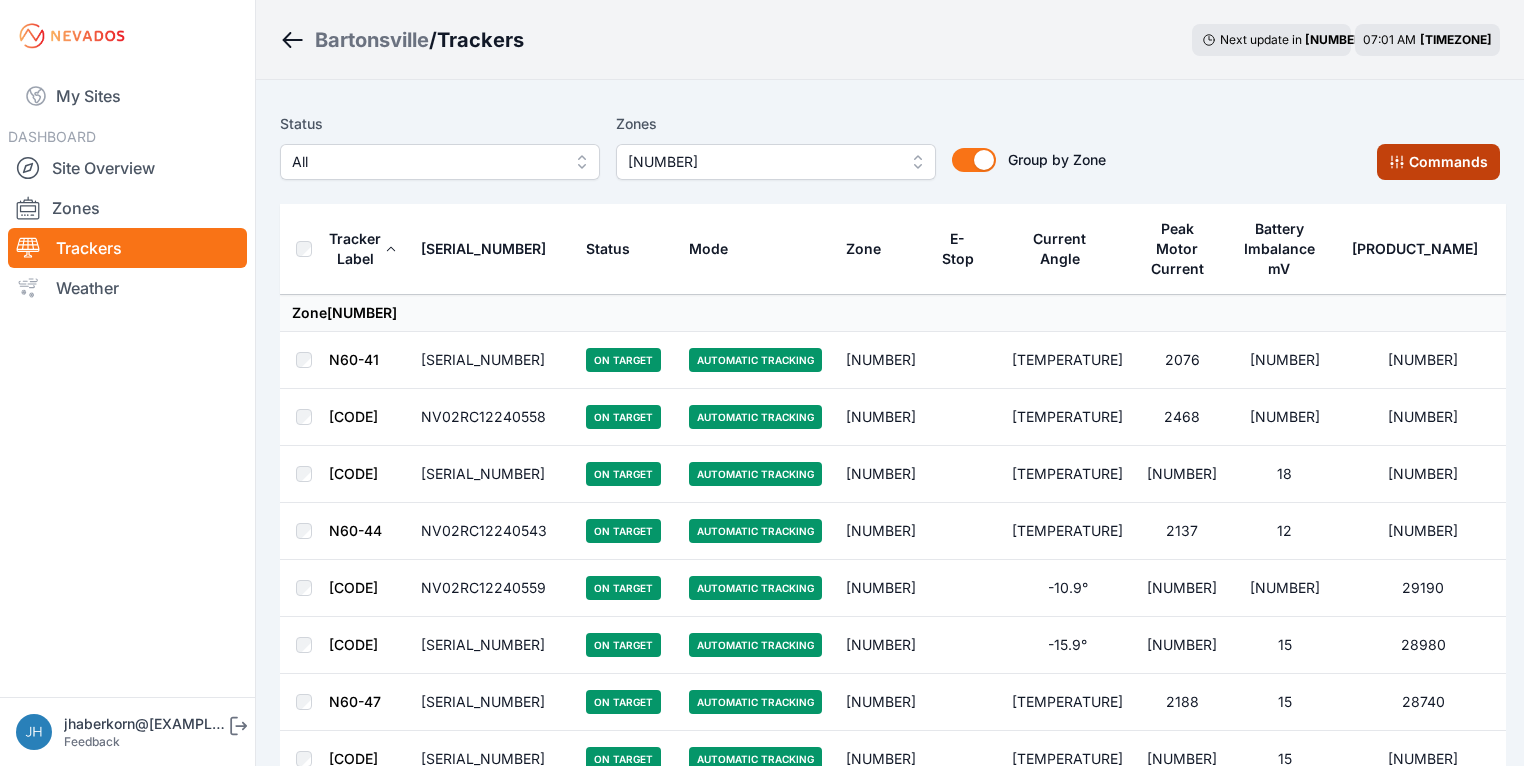 click on "Commands" at bounding box center (1438, 162) 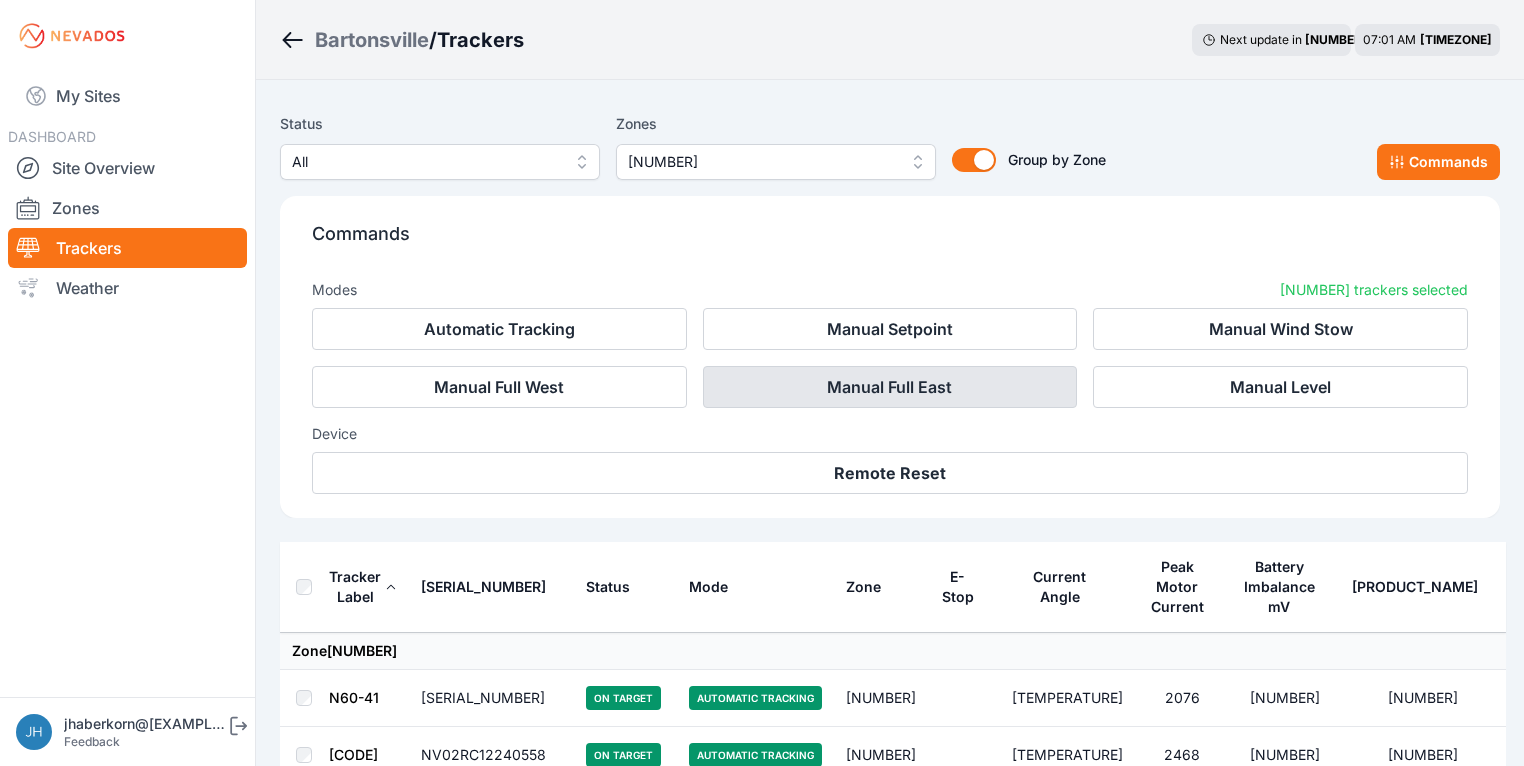 click on "Manual Full East" at bounding box center (890, 387) 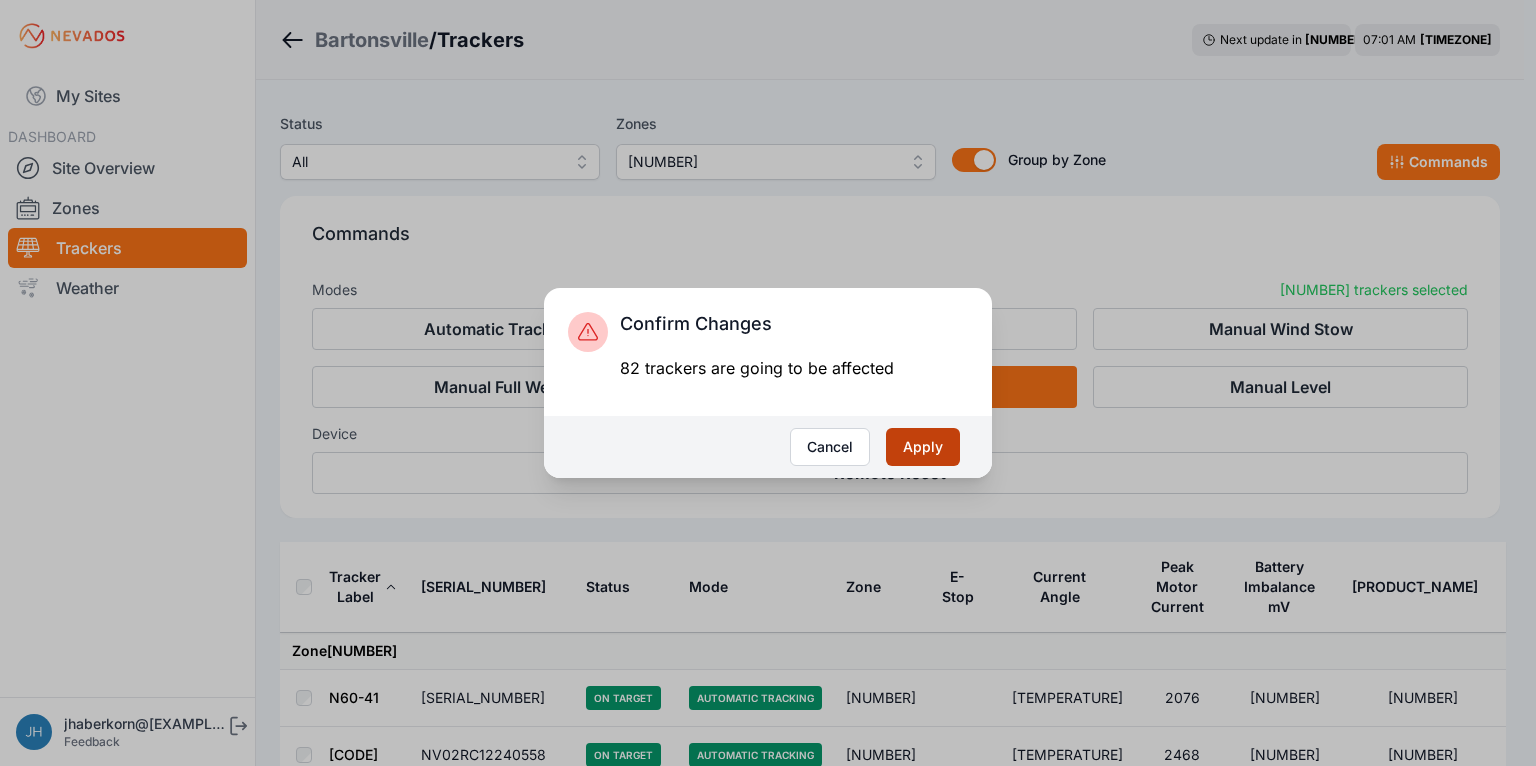 click on "[ACTION]" at bounding box center (923, 447) 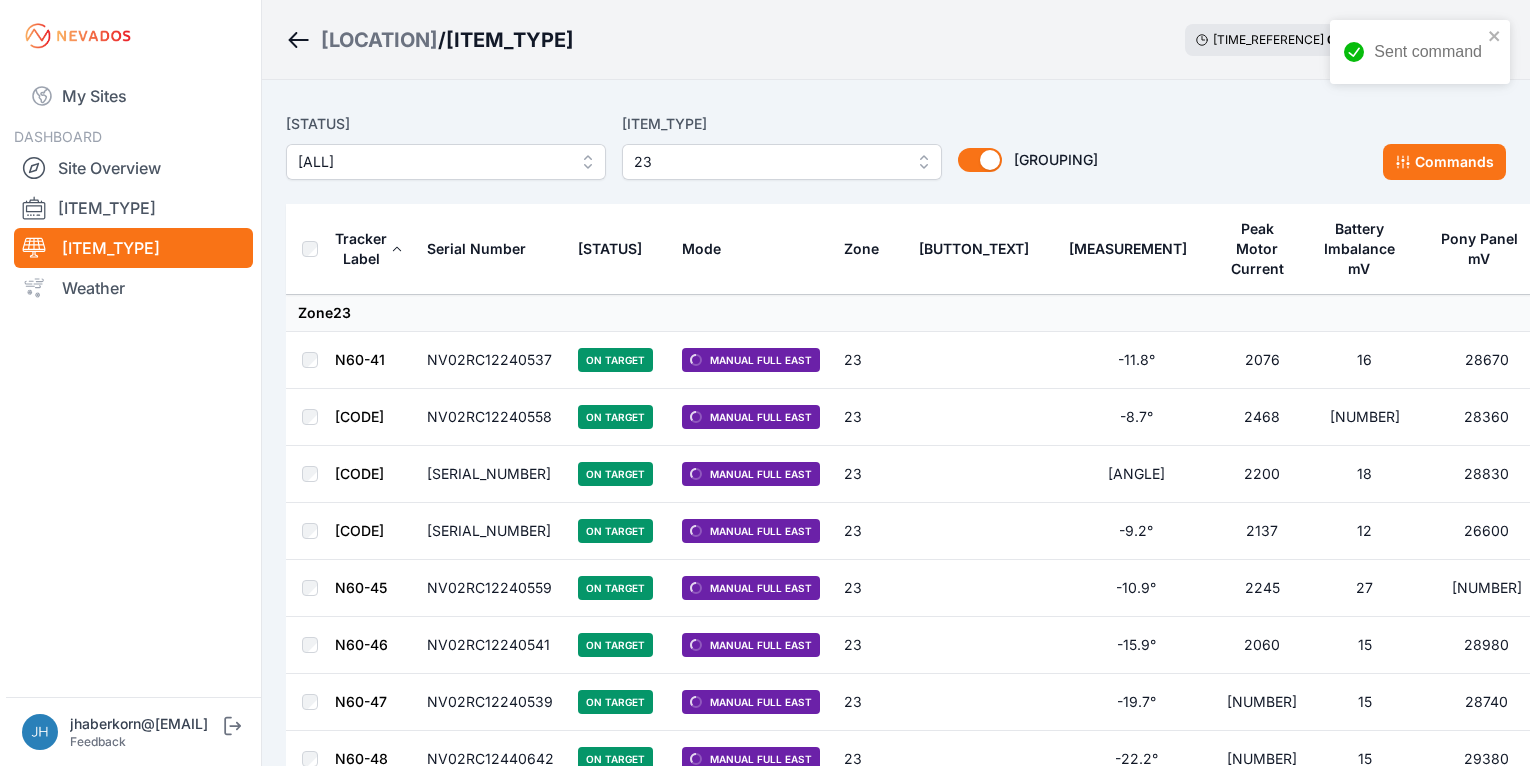 scroll, scrollTop: 0, scrollLeft: 0, axis: both 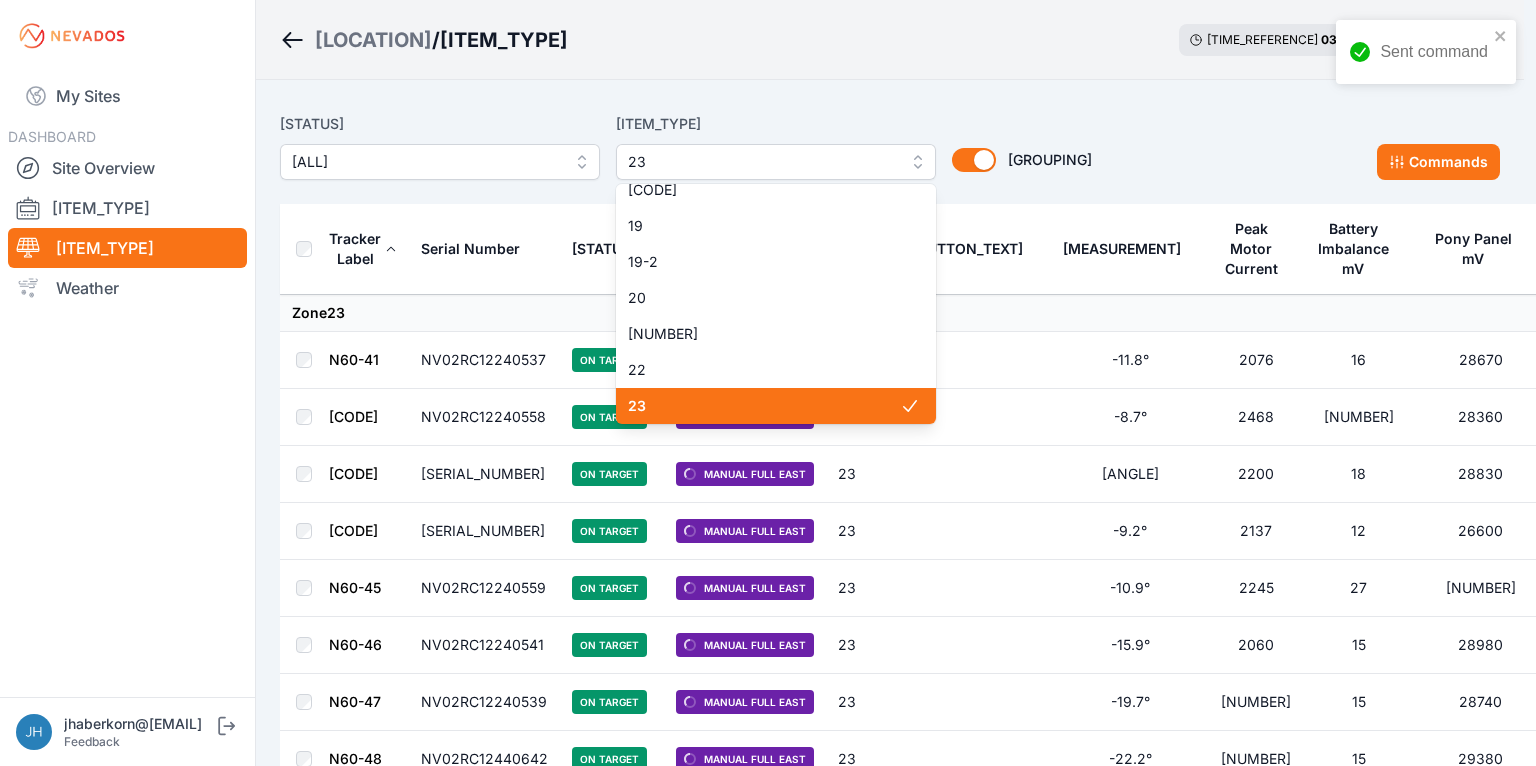 click on "[VALUE]" at bounding box center (776, 162) 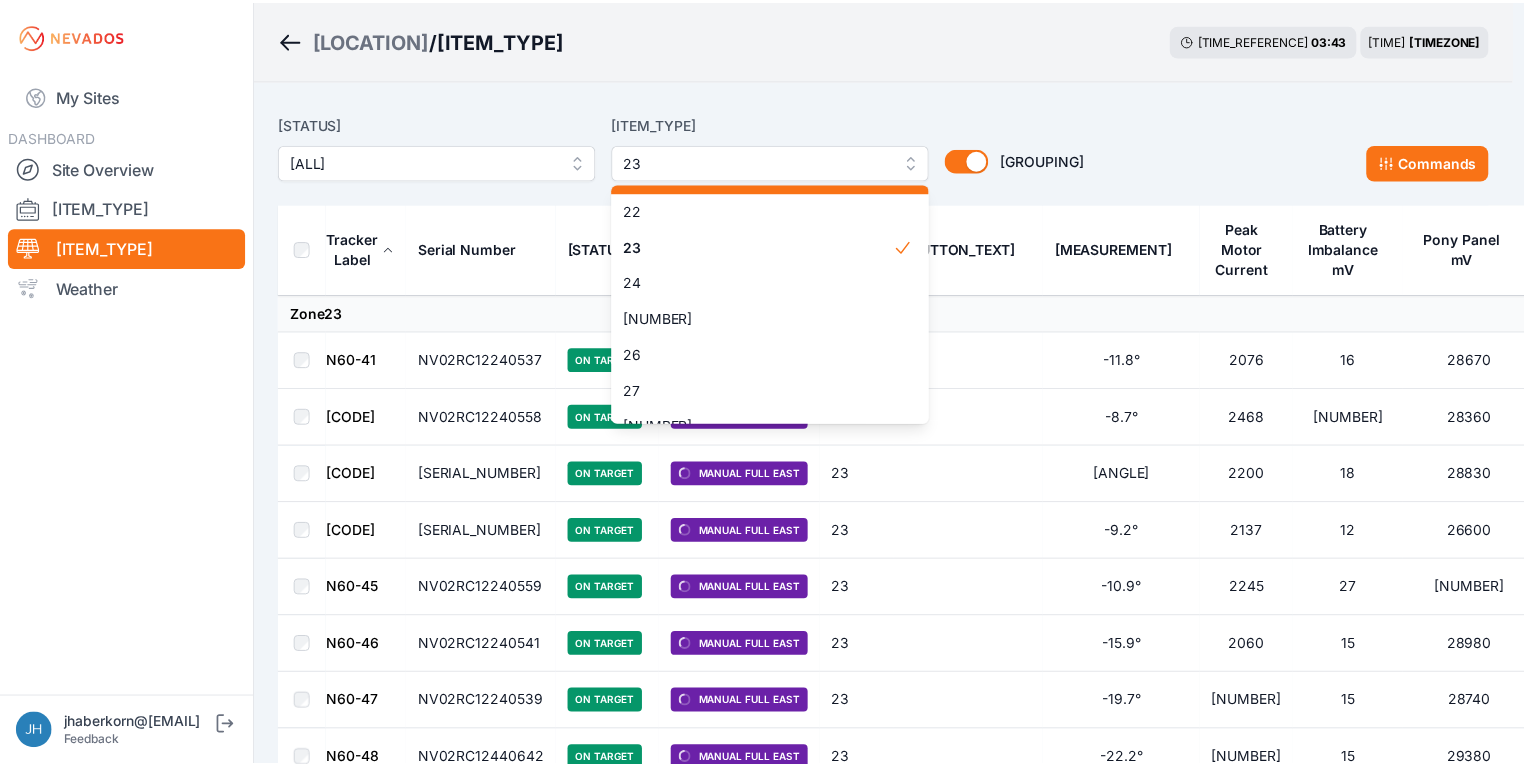 scroll, scrollTop: 860, scrollLeft: 0, axis: vertical 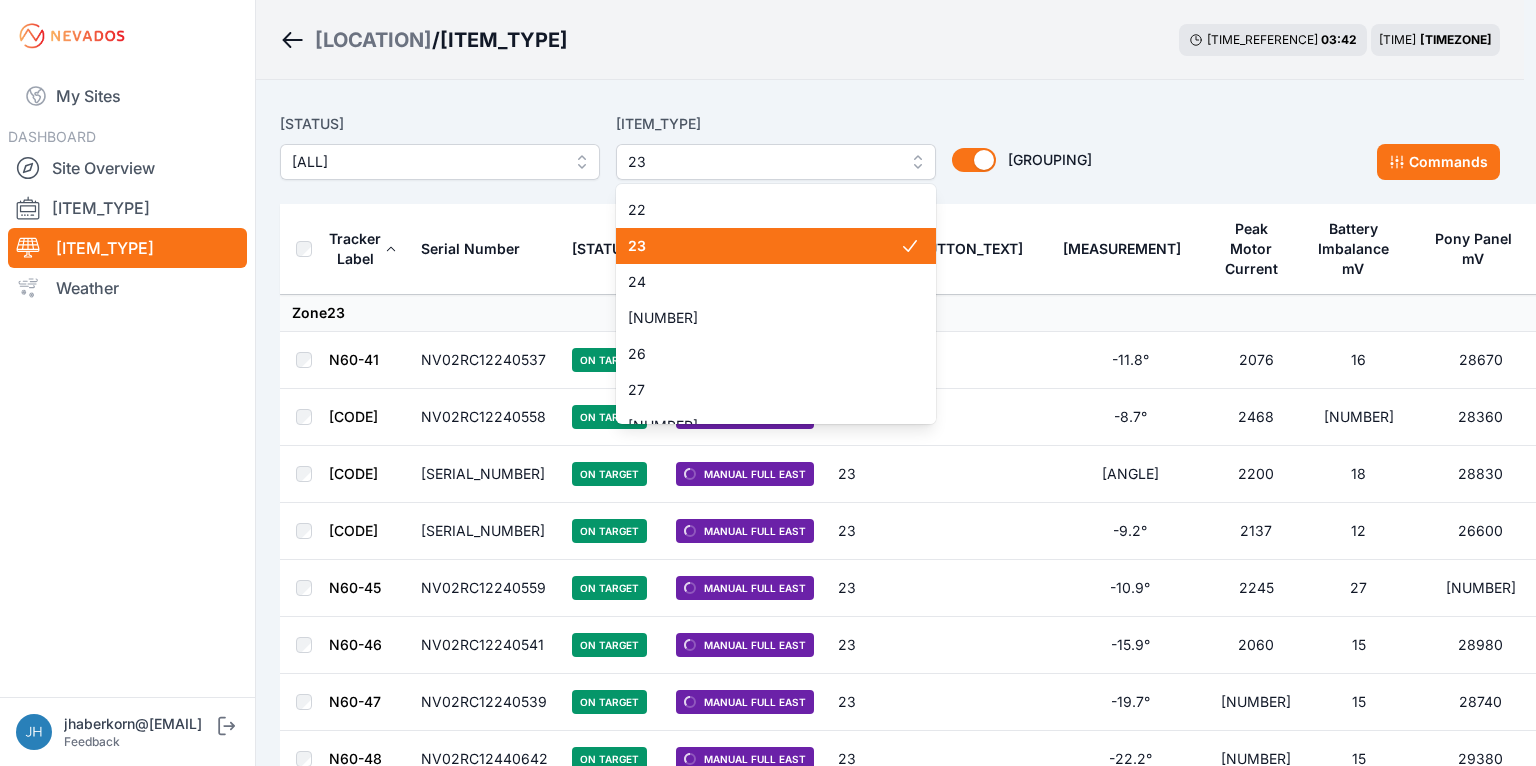 click on "[VALUE]" at bounding box center [764, 246] 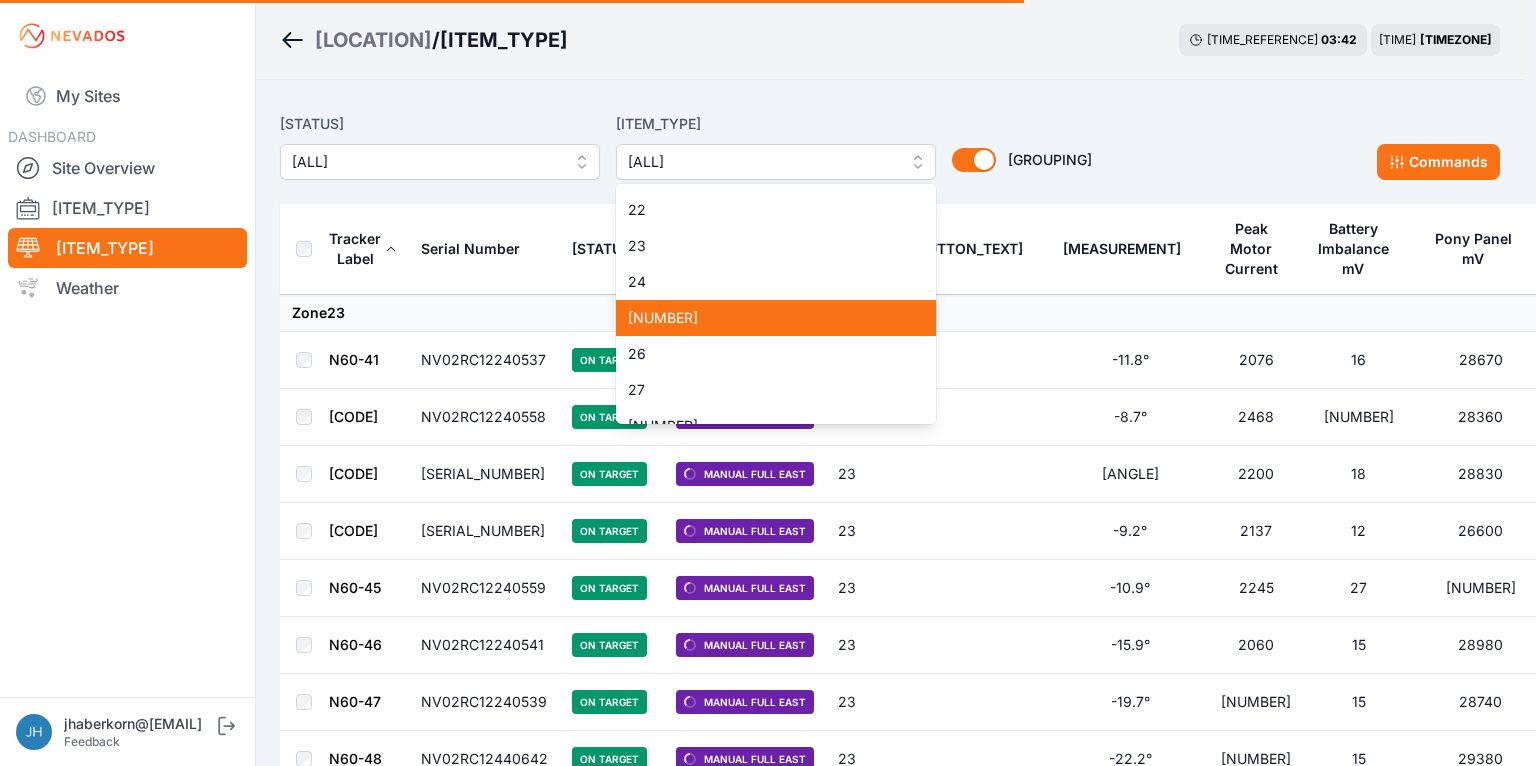click on "25" at bounding box center [764, 318] 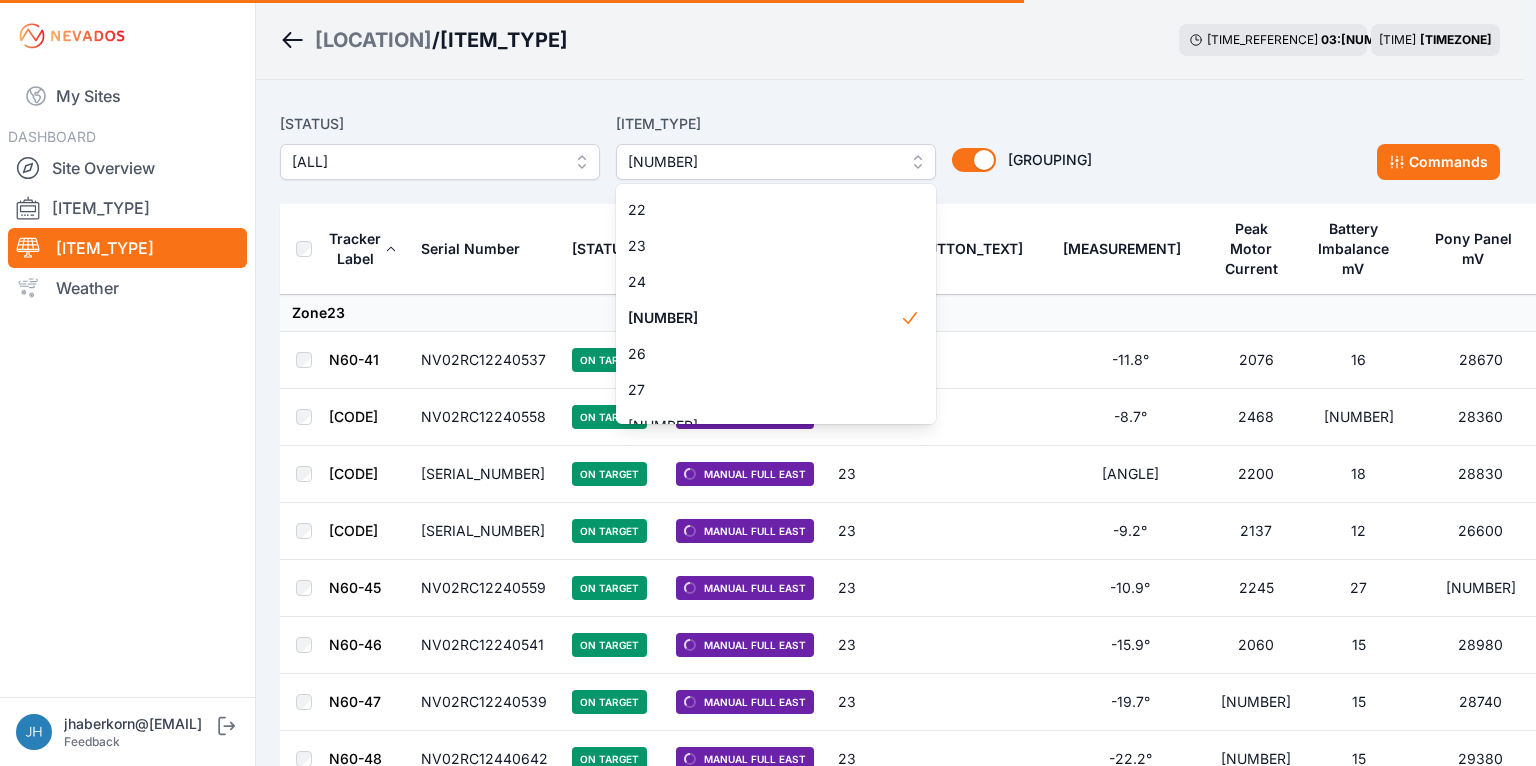 click on "Status All Zones 25 1 2 3 4 5 6 7 8 9 10 11 11-2 12 13 14 15 16 17 18 18-2 19 19-2 20 21 22 23 24 25 26 27 28 29 30 31 32 32-2 33 33-2 34 34-2 35 35-2 36 37 37-2 38 38-2 39 40 41 Group by Zone Group by Zone Commands Tracker Label Serial Number Status Mode Zone E-Stop Current Angle Peak Motor Current Battery Imbalance mV Pony Panel mV Zone  23 N60-41 NV02RC12240537 On Target Manual Full East 23 -11.8° 2076 16 28670 N60-42 NV02RC12240558 On Target Manual Full East 23 -8.7° 2468 13 28360 N60-43 NV02RC12240536 On Target Manual Full East 23 -7.1° 2200 18 28830 N60-44 NV02RC12240543 On Target Manual Full East 23 -9.2° 2137 12 26600 N60-45 NV02RC12240559 On Target Manual Full East 23 -10.9° 2245 27 29190 N60-46 NV02RC12240541 On Target Manual Full East 23 -15.9° 2060 15 28980 N60-47 NV02RC12240539 On Target Manual Full East 23 -19.7° 2188 15 28740 N60-48 NV02RC12440642 On Target Manual Full East 23 -22.2° 2103 15 29380 N60-49 NV02RC12240546 On Target Manual Full East 23 -14.9° 2174 17 28910 N60-50 On Target" at bounding box center [890, 2609] 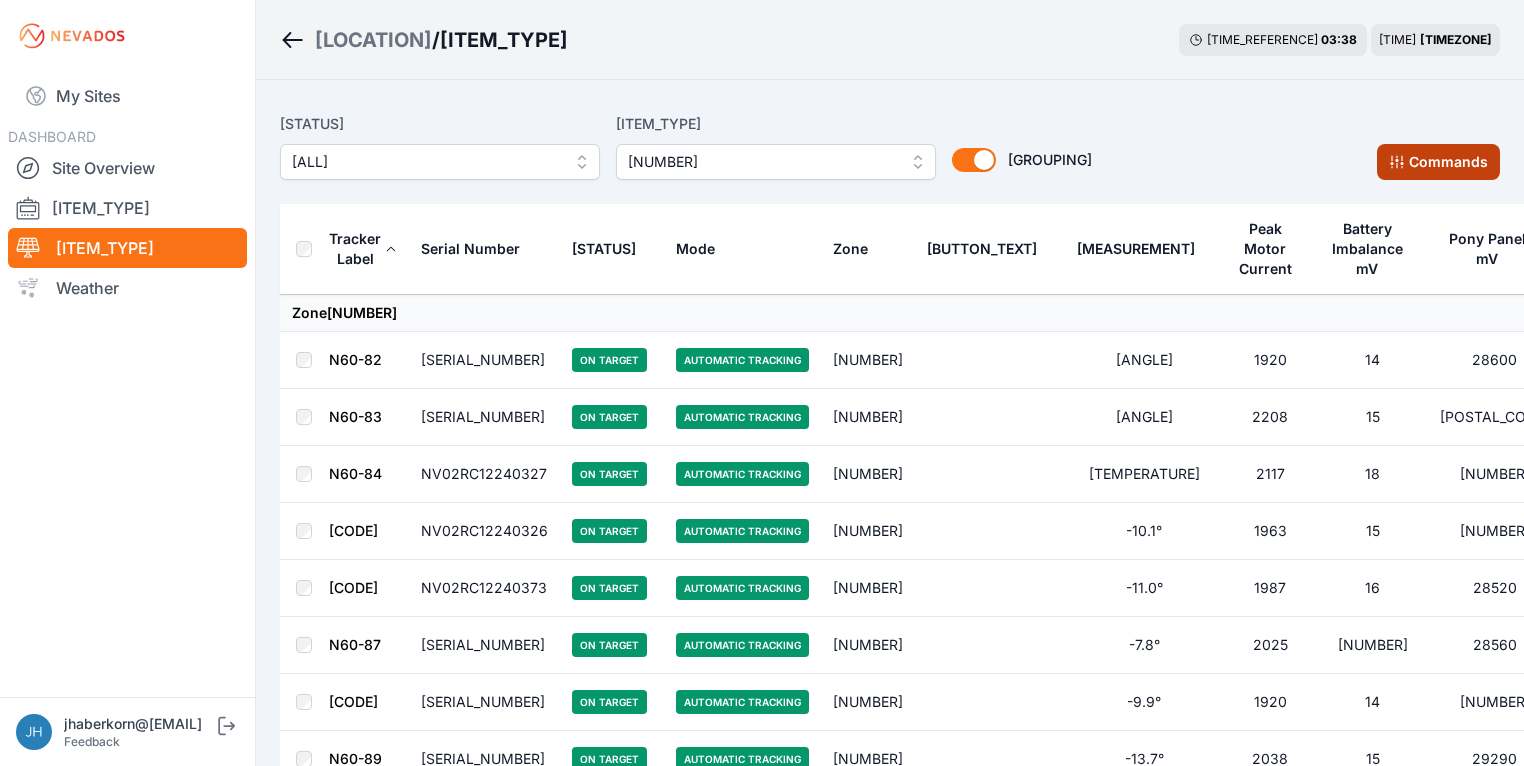 click at bounding box center [1397, 162] 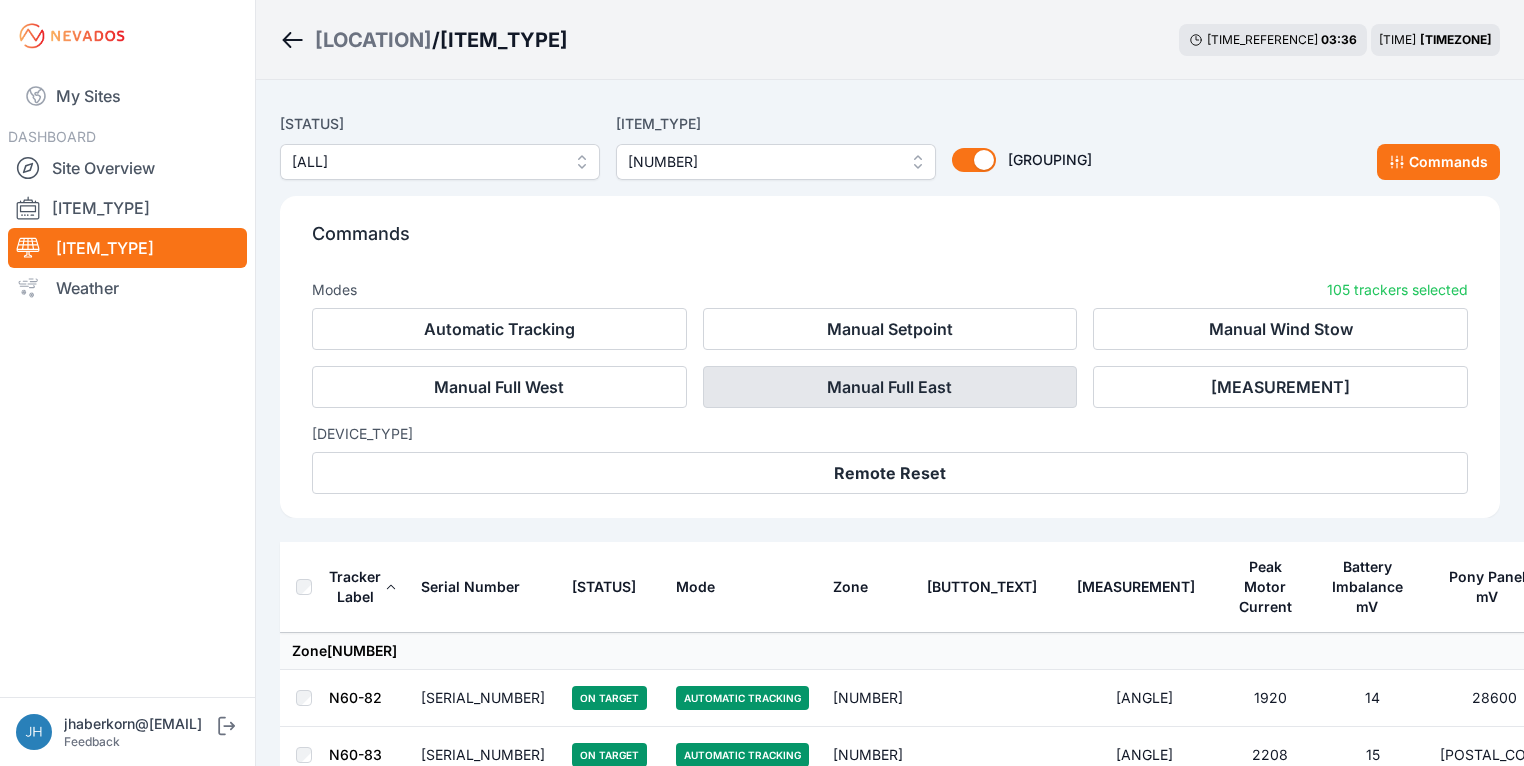 click on "Manual Full East" at bounding box center [890, 387] 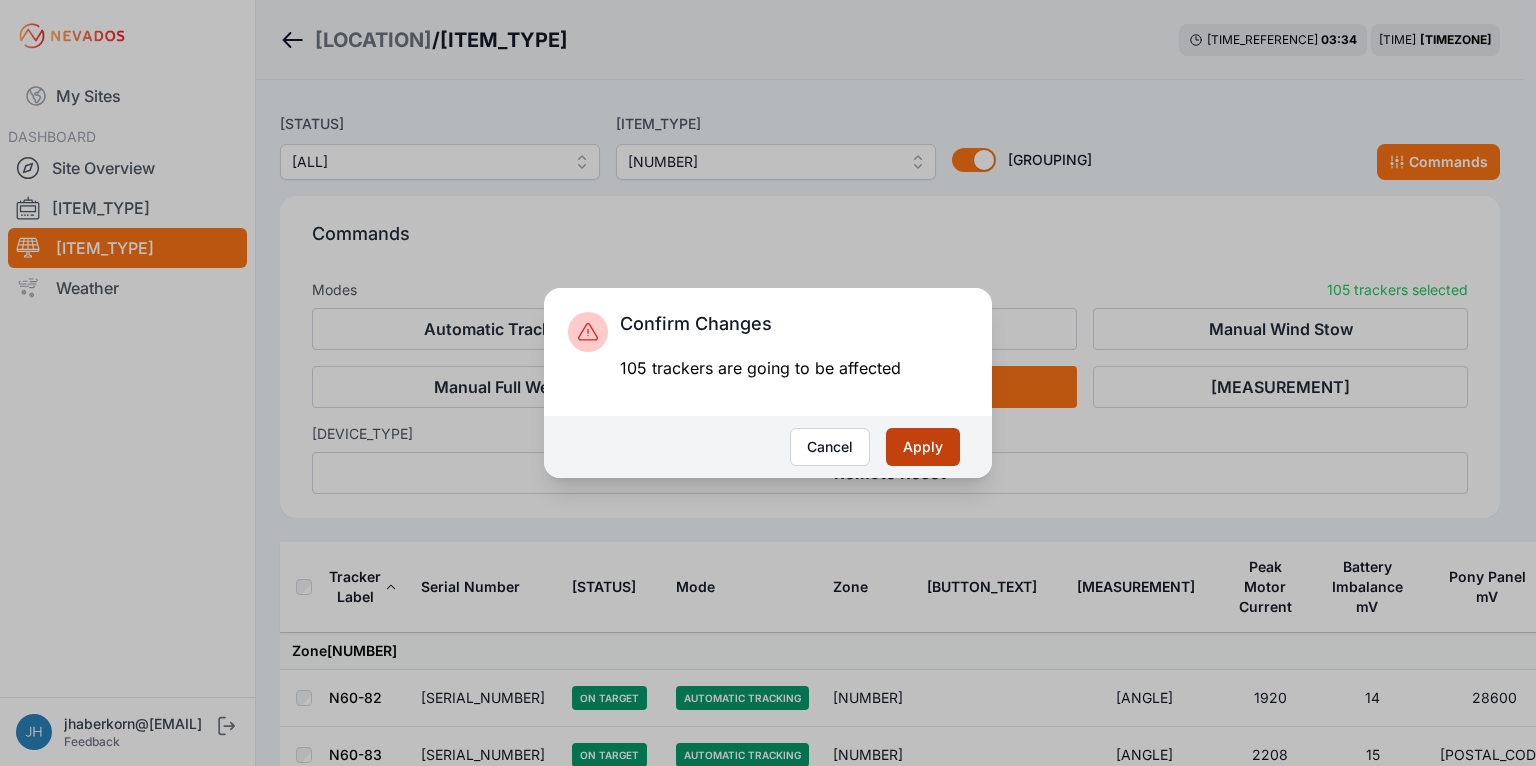 click on "[ACTION]" at bounding box center (923, 447) 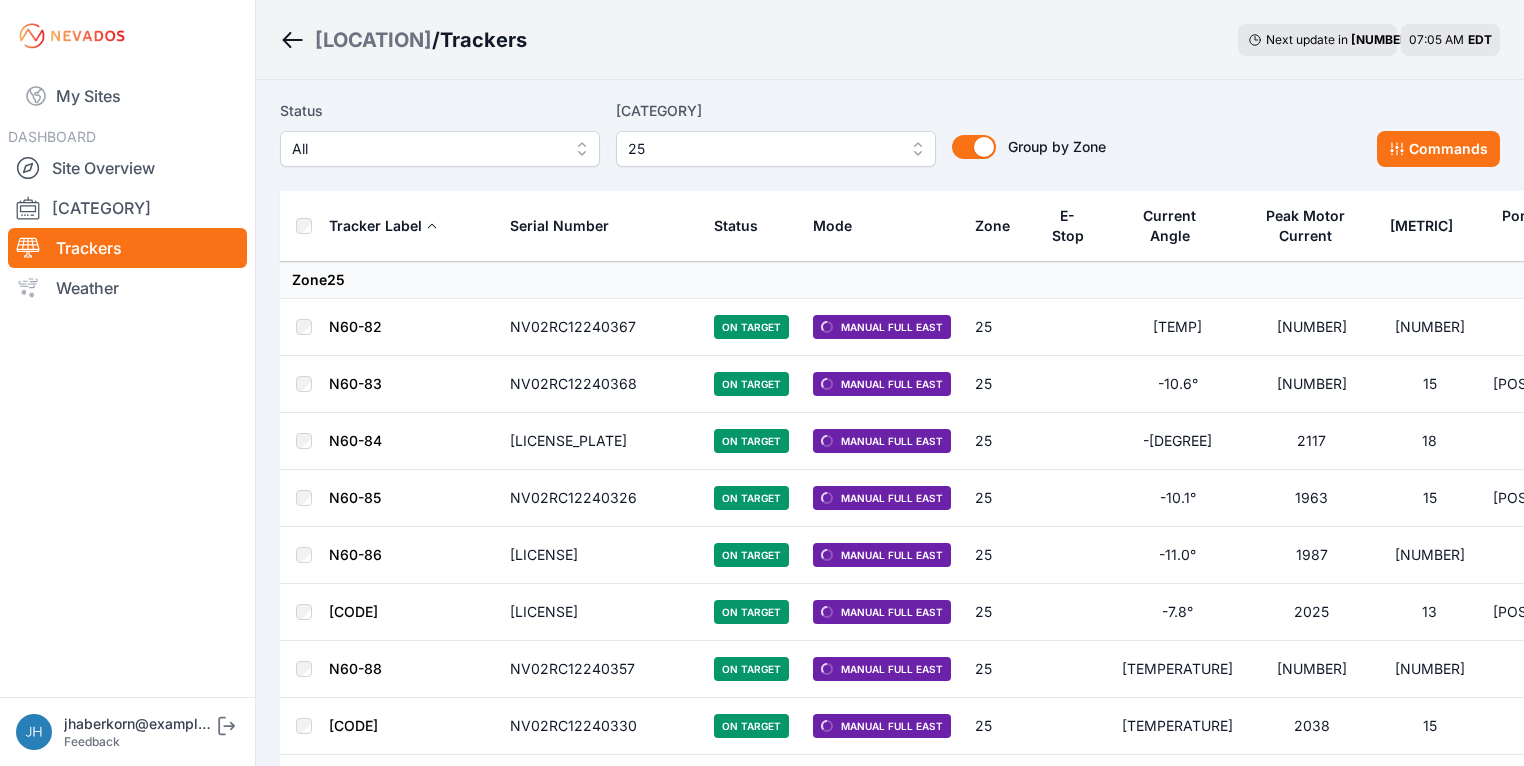 scroll, scrollTop: 0, scrollLeft: 0, axis: both 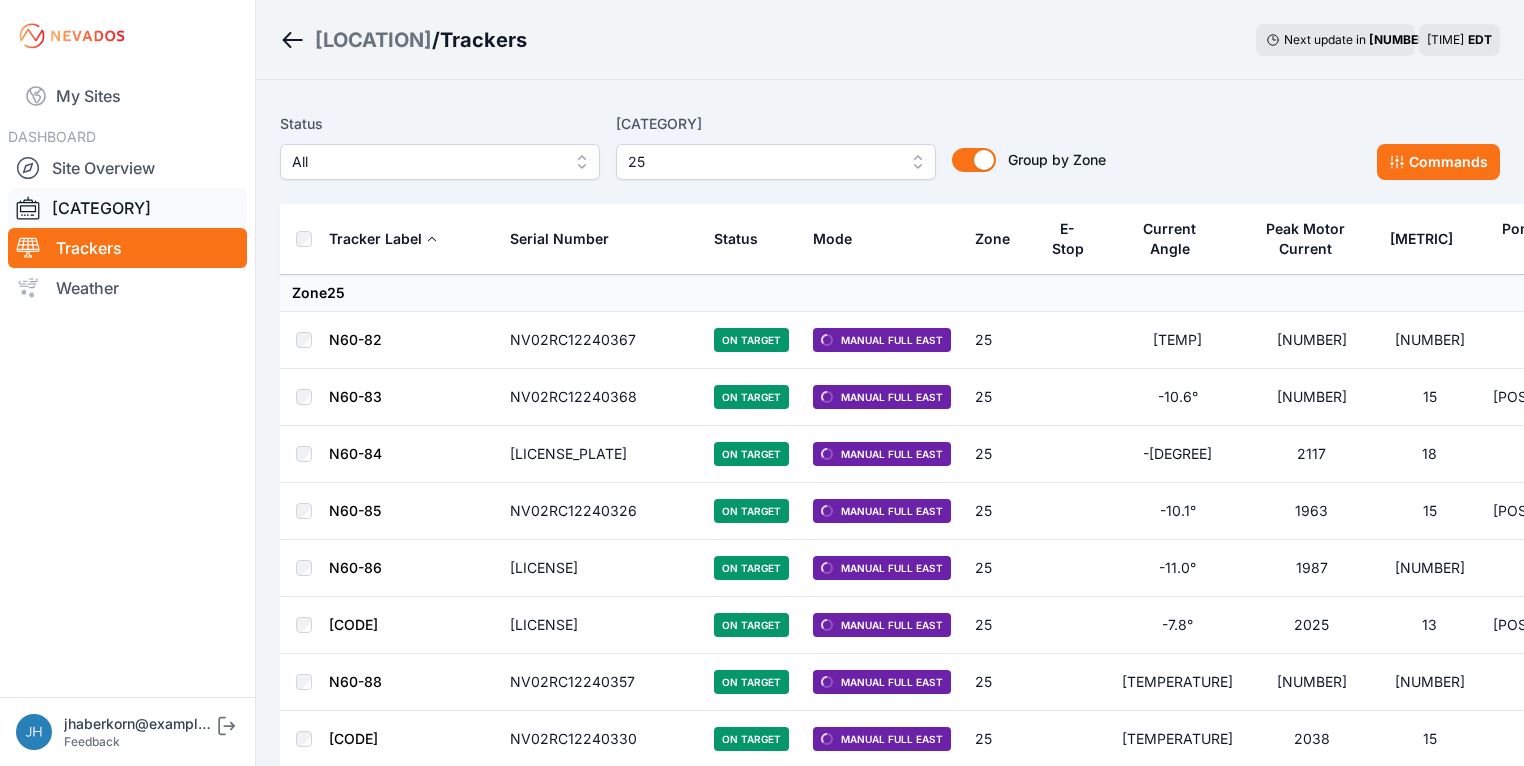 click on "[CATEGORY]" at bounding box center [127, 208] 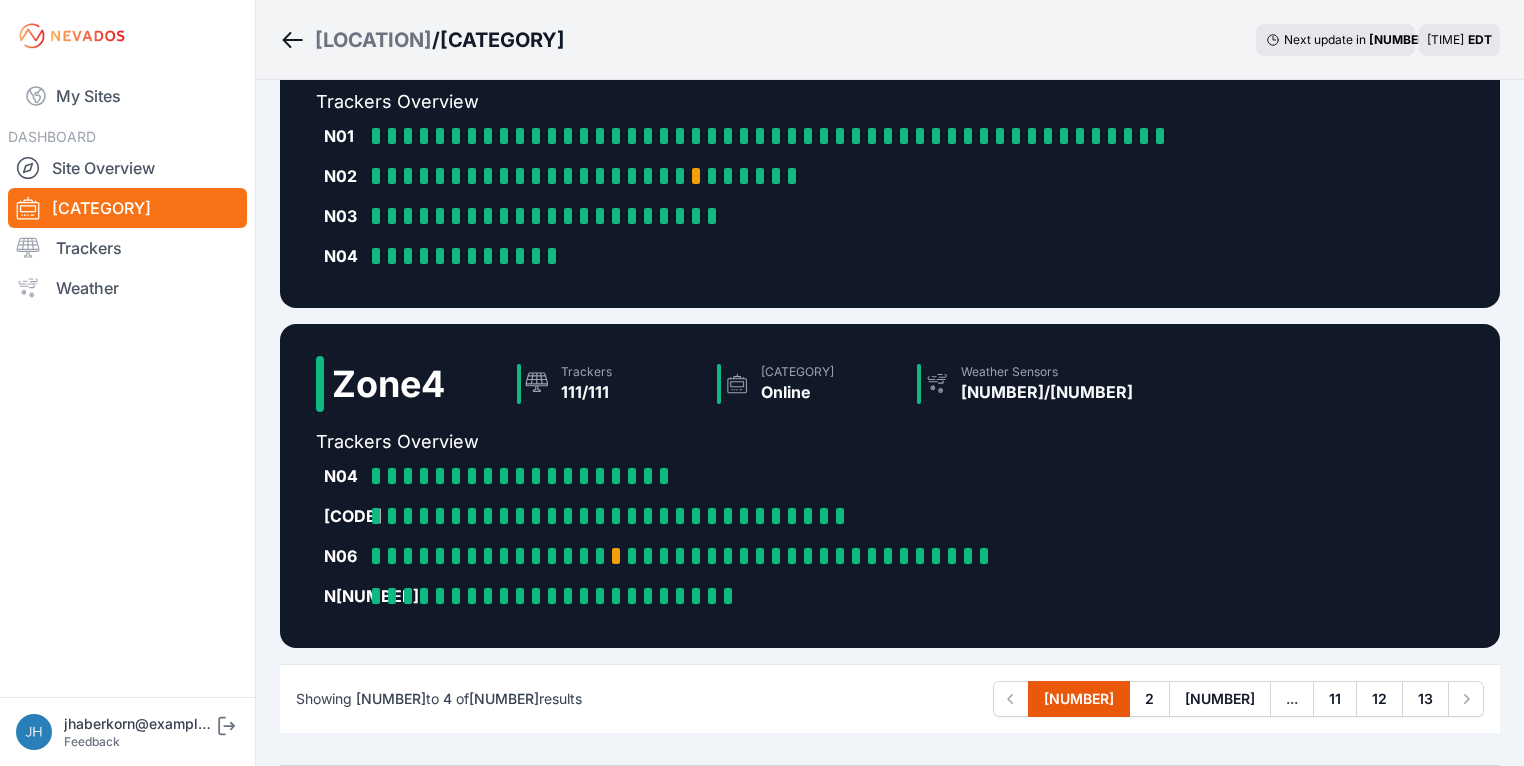 scroll, scrollTop: 1028, scrollLeft: 0, axis: vertical 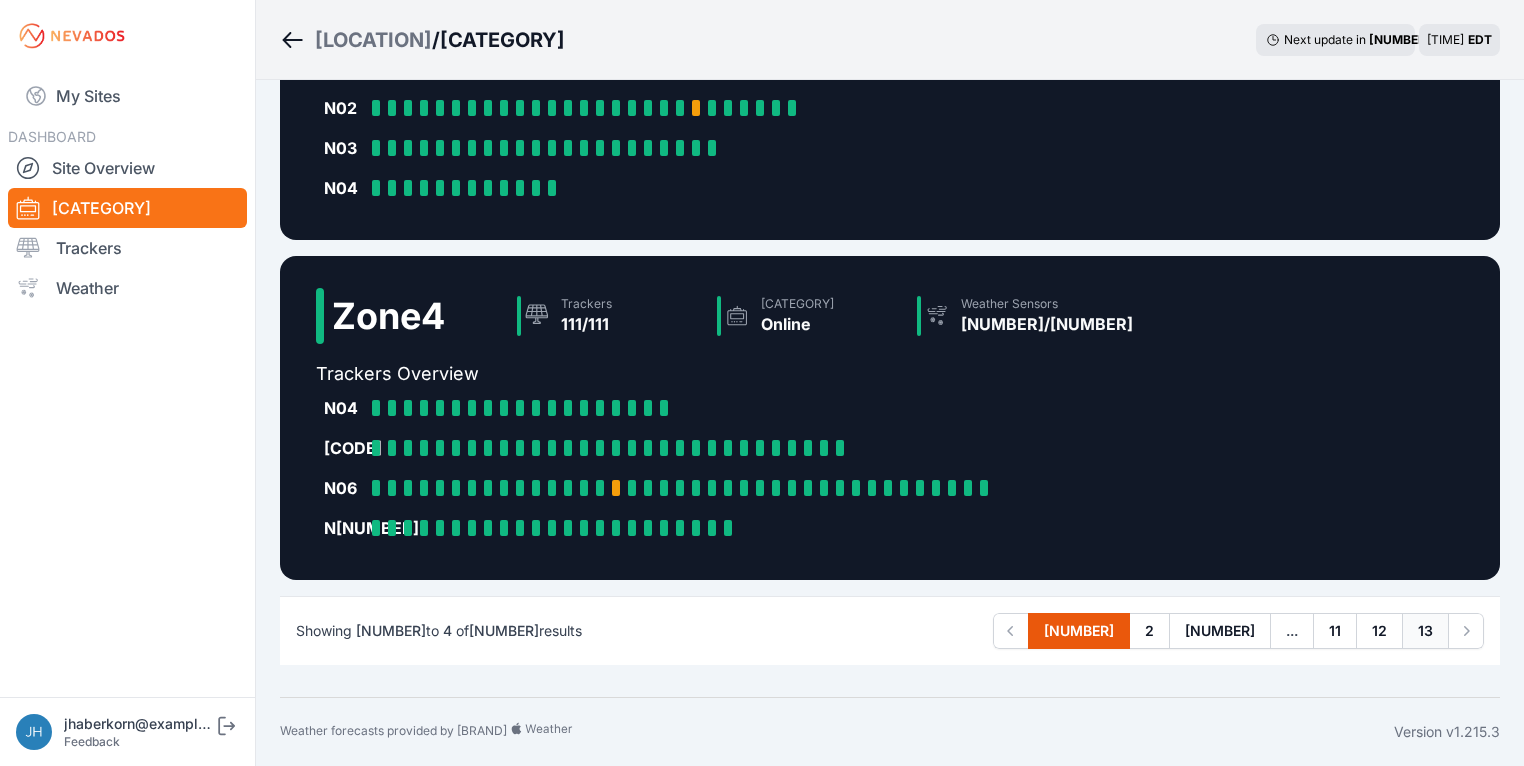 click on "13" at bounding box center (1425, 631) 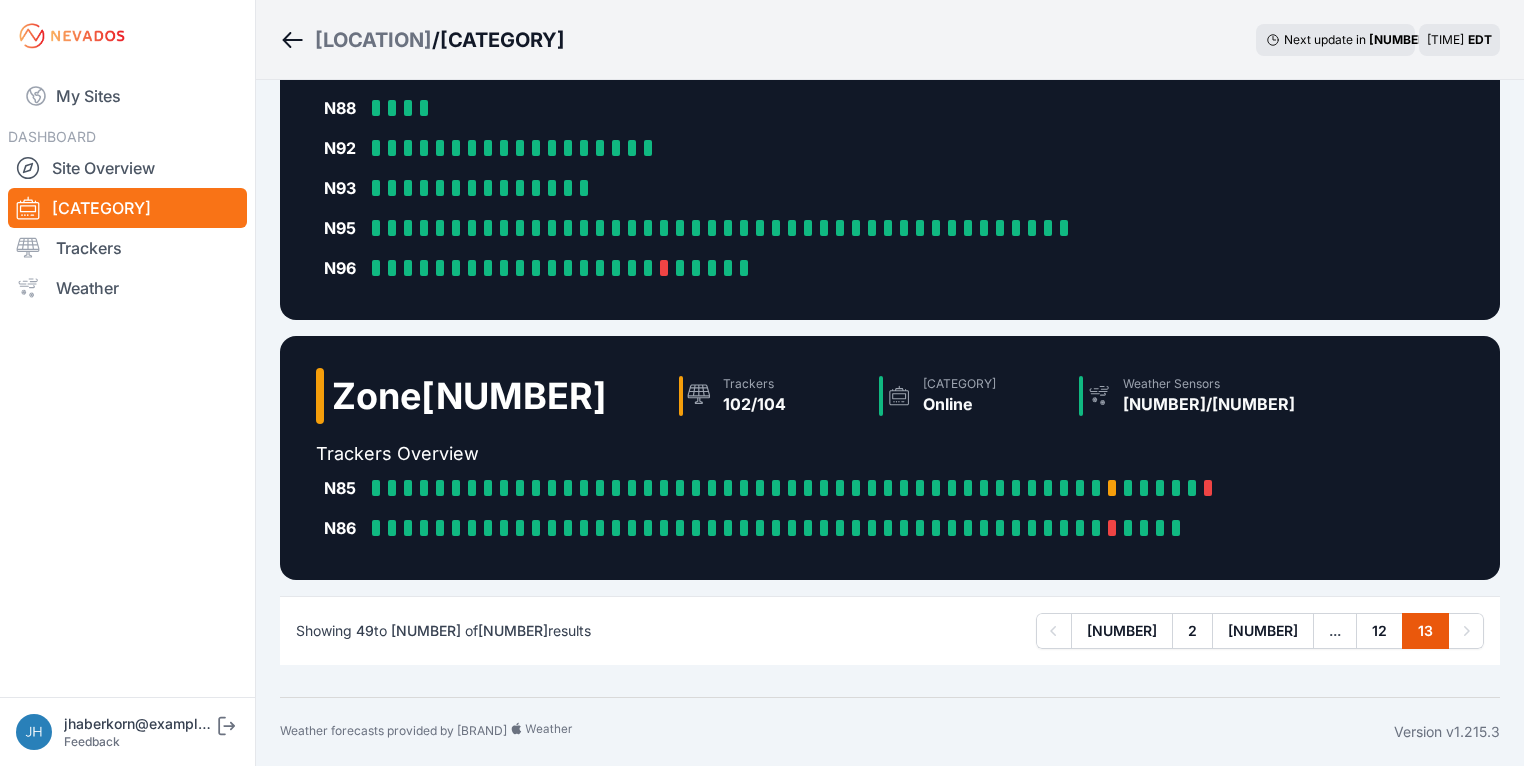 scroll, scrollTop: 108, scrollLeft: 0, axis: vertical 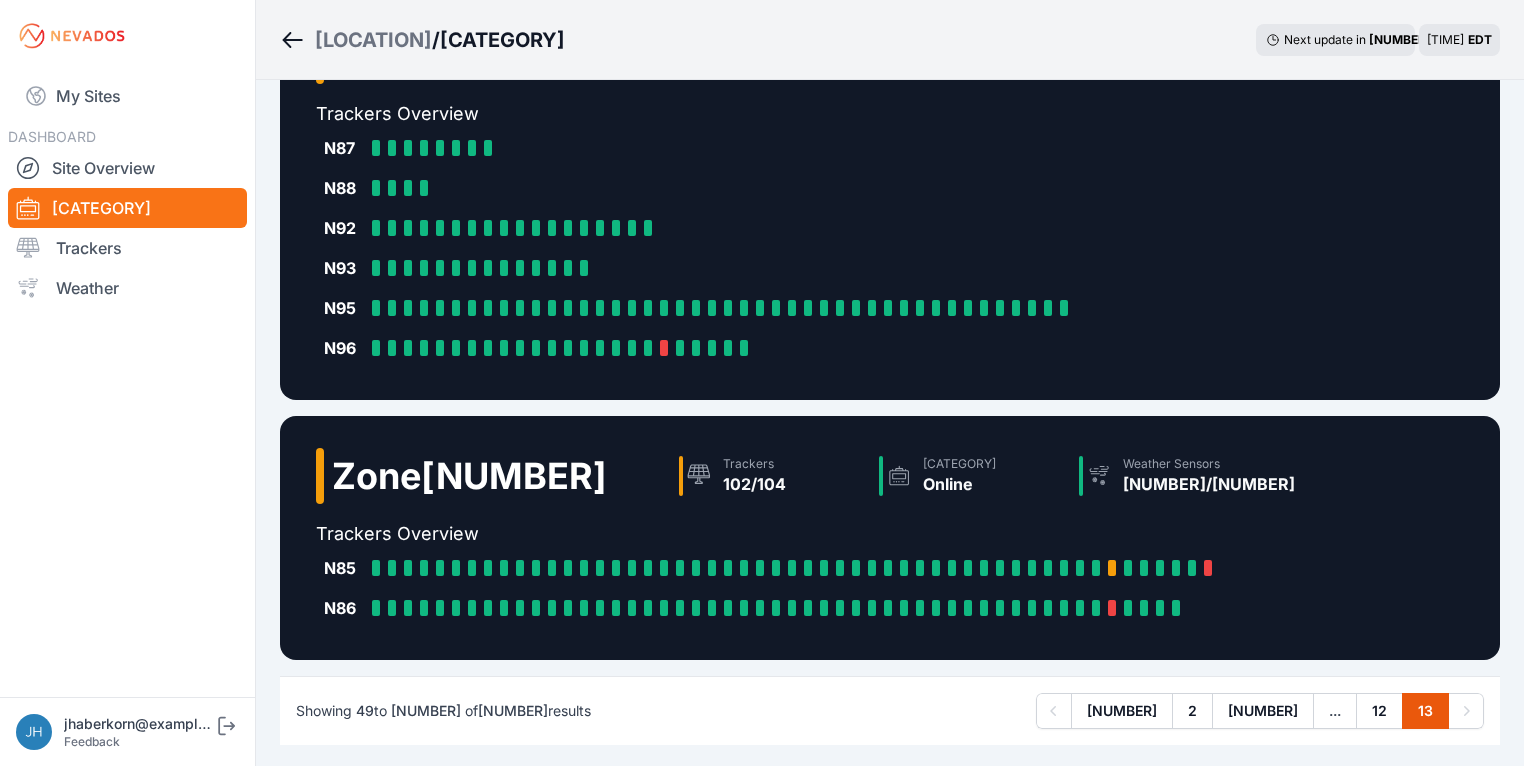 click on "..." at bounding box center (1335, 711) 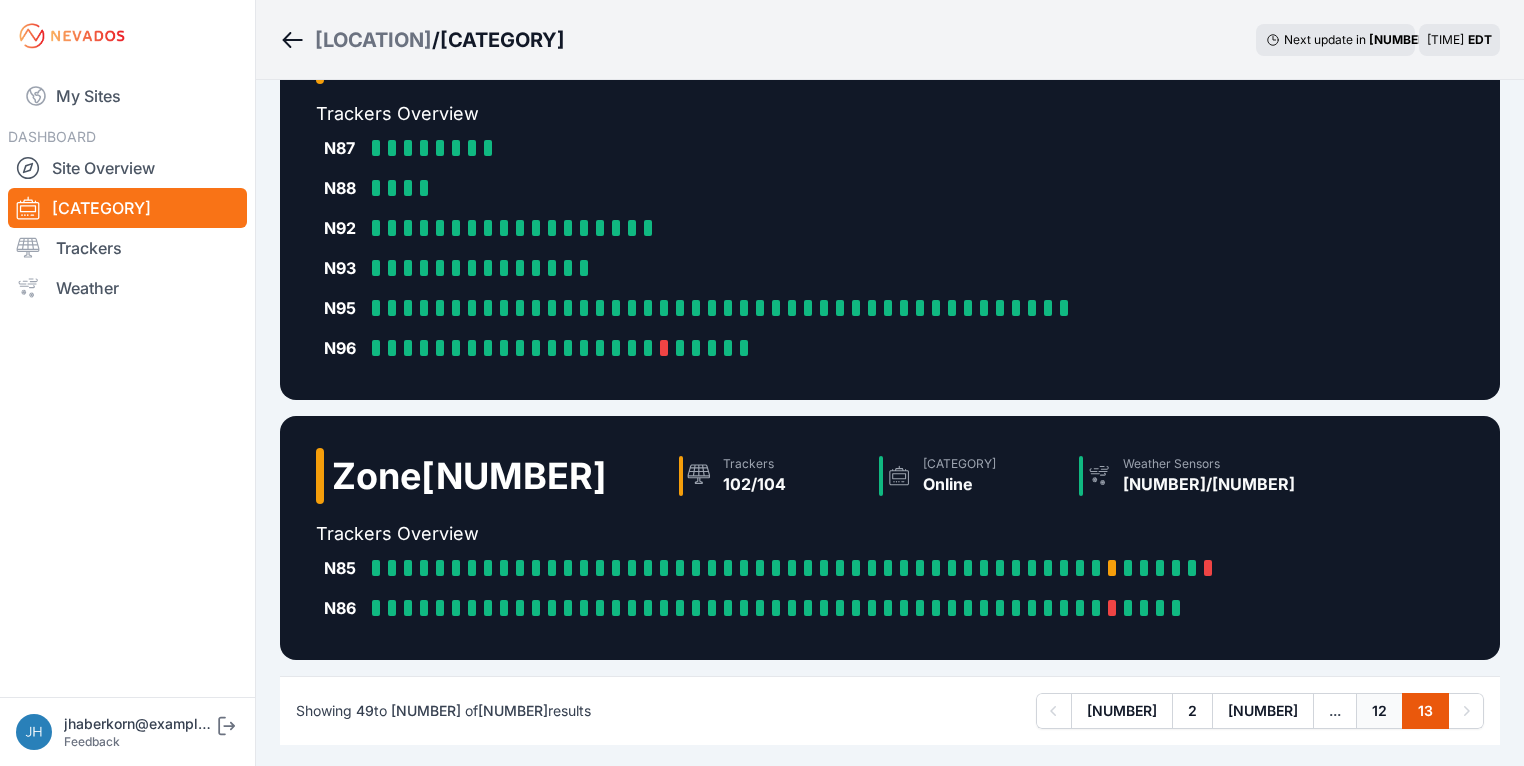 click on "12" at bounding box center [1379, 711] 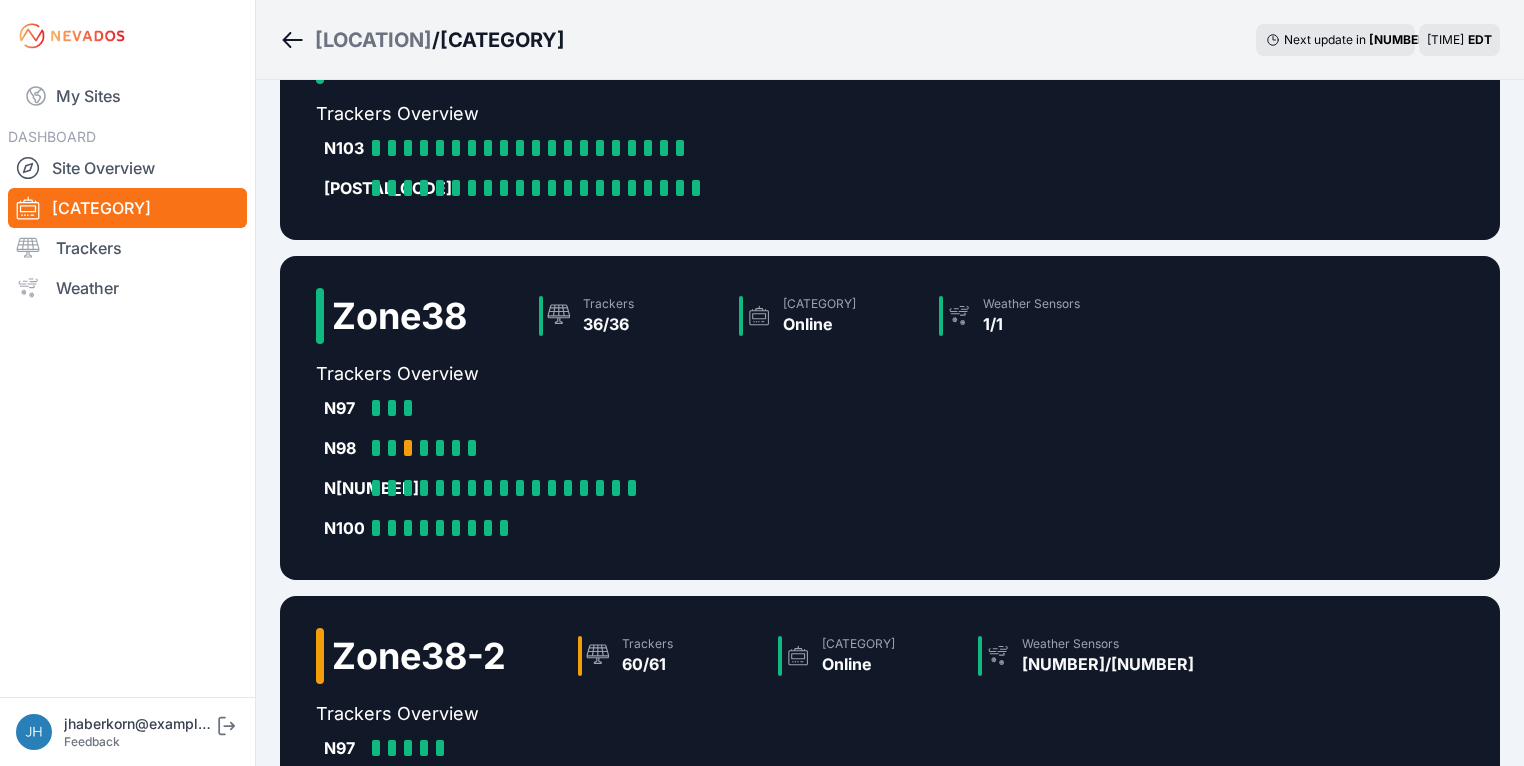 scroll, scrollTop: 0, scrollLeft: 0, axis: both 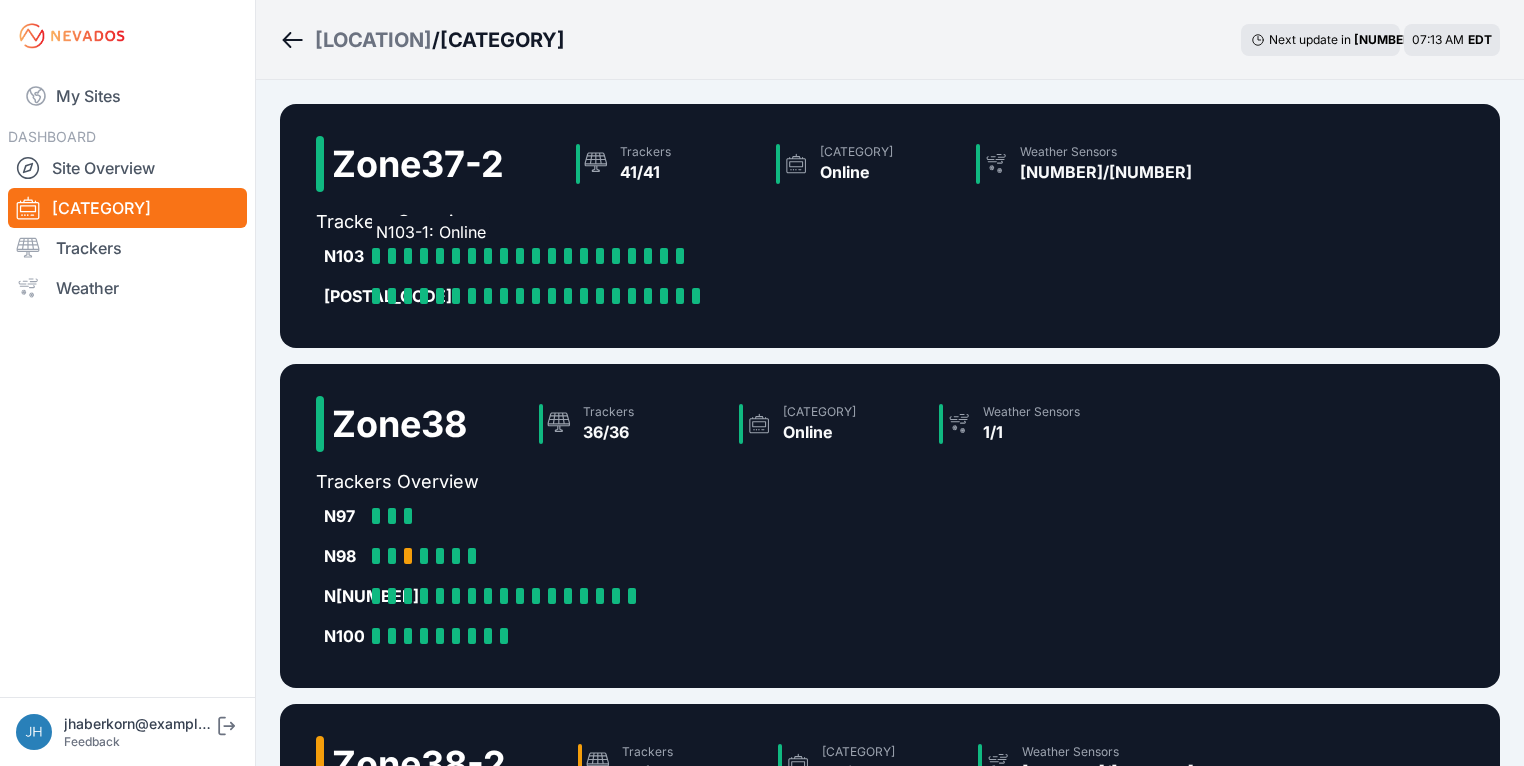 click at bounding box center [376, 256] 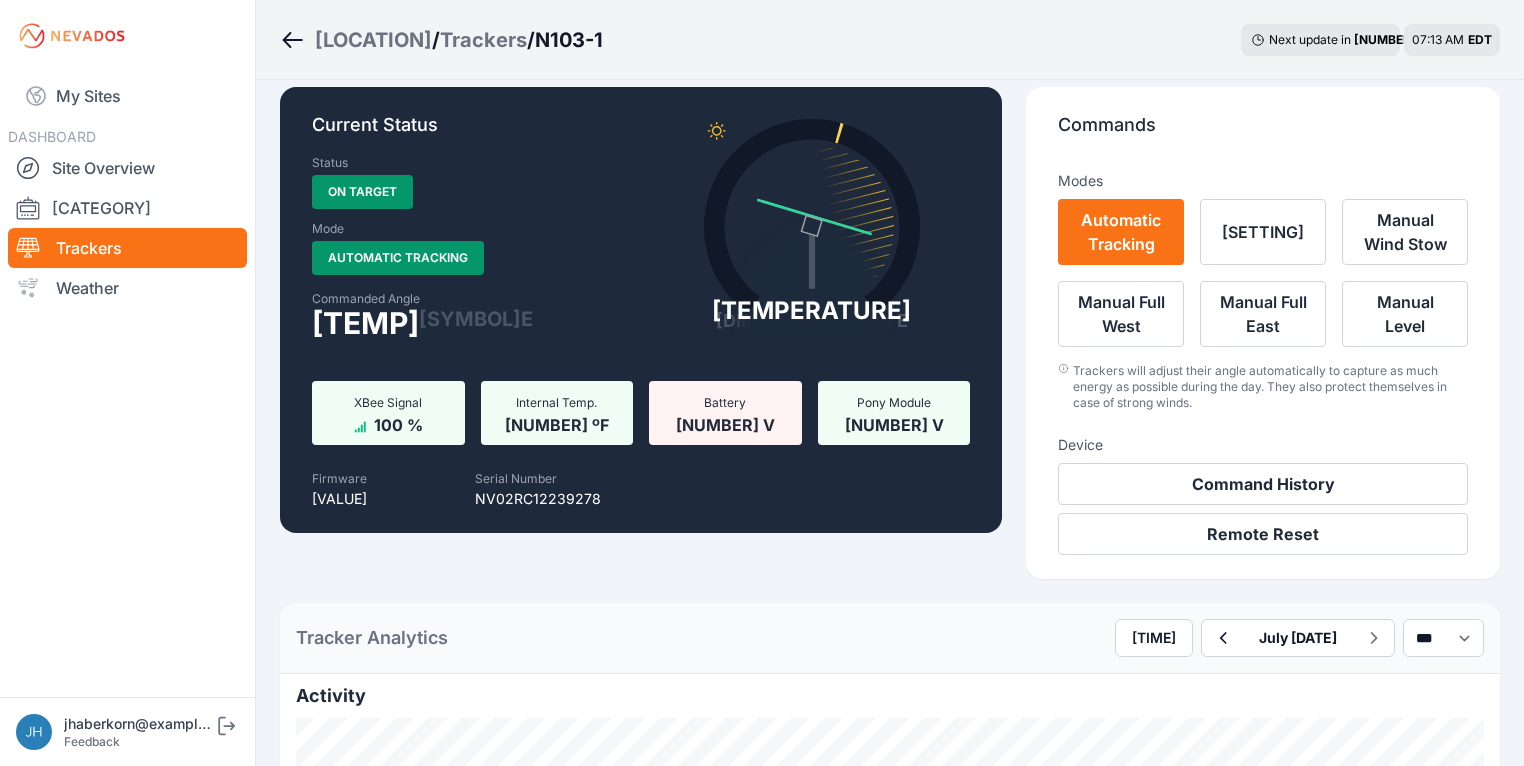 scroll, scrollTop: 0, scrollLeft: 0, axis: both 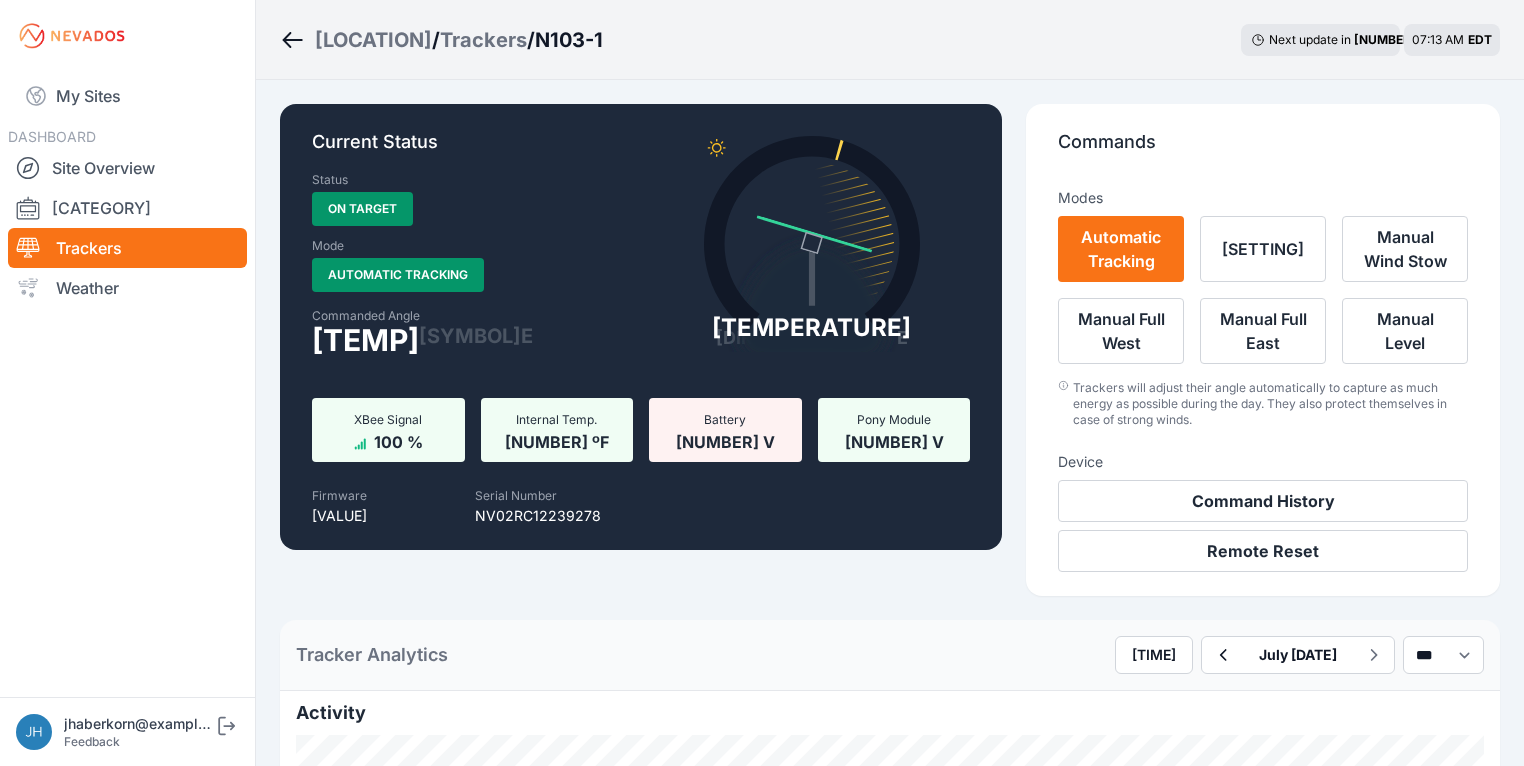 click at bounding box center (293, 40) 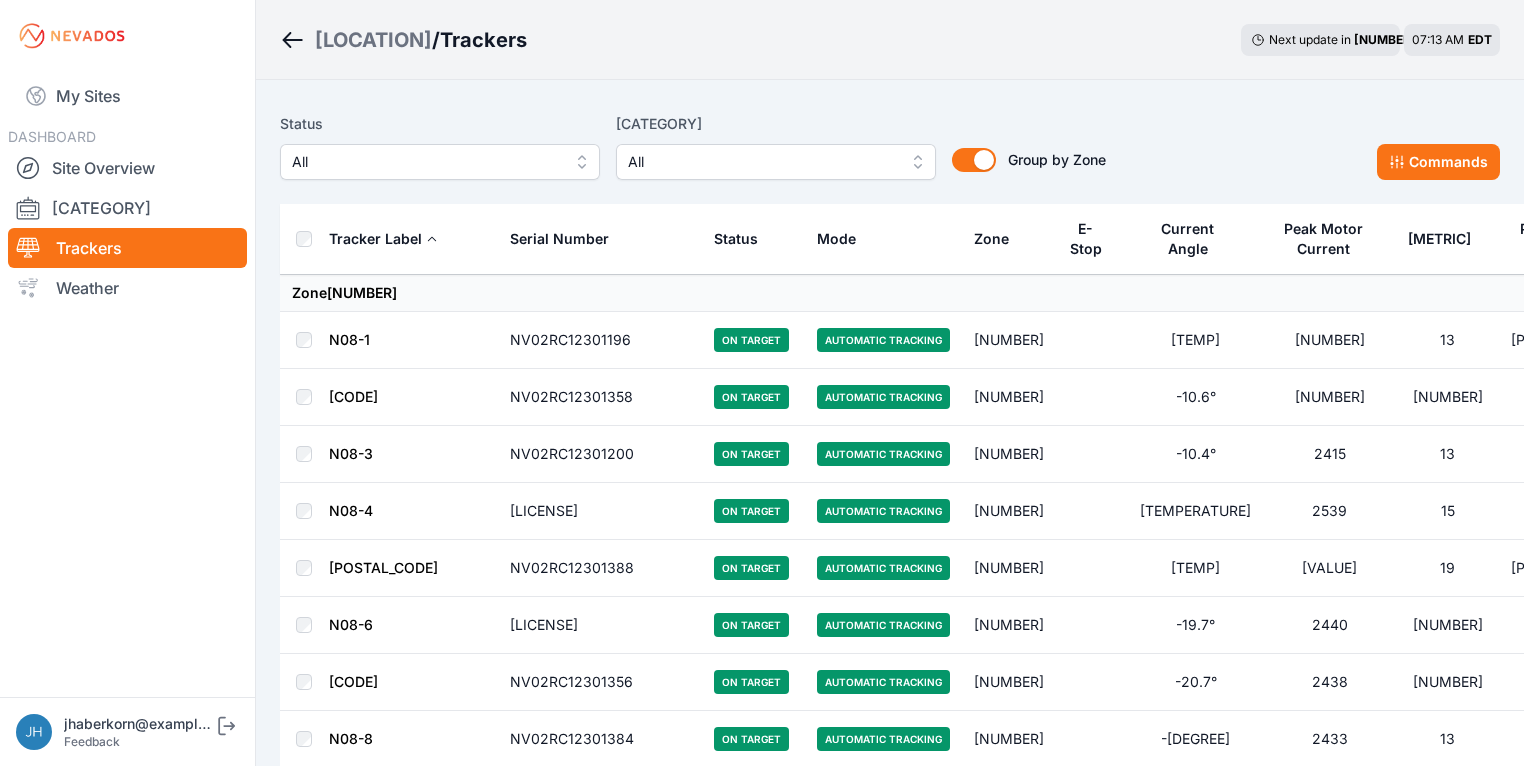 scroll, scrollTop: 0, scrollLeft: 0, axis: both 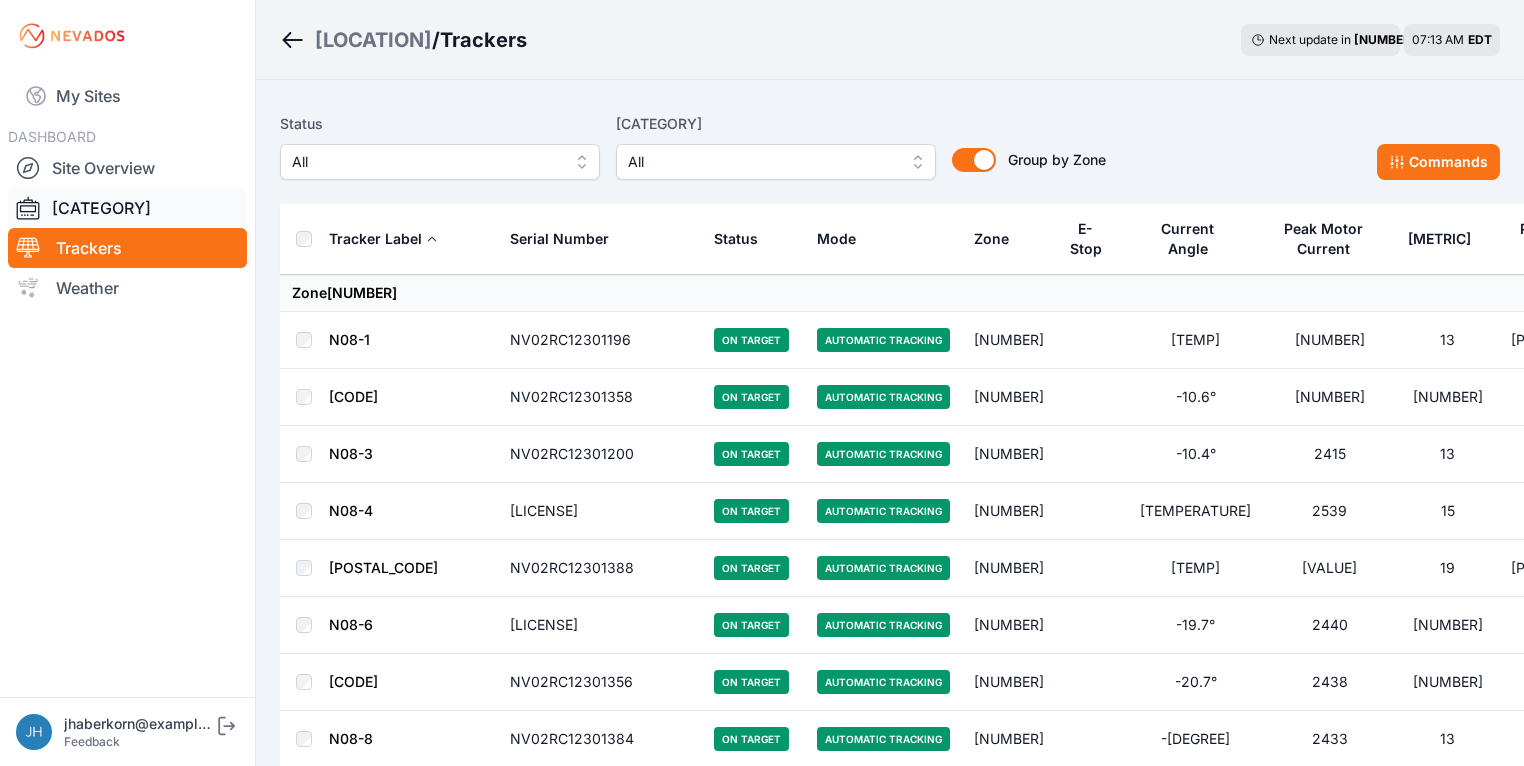 click on "[CATEGORY]" at bounding box center [127, 208] 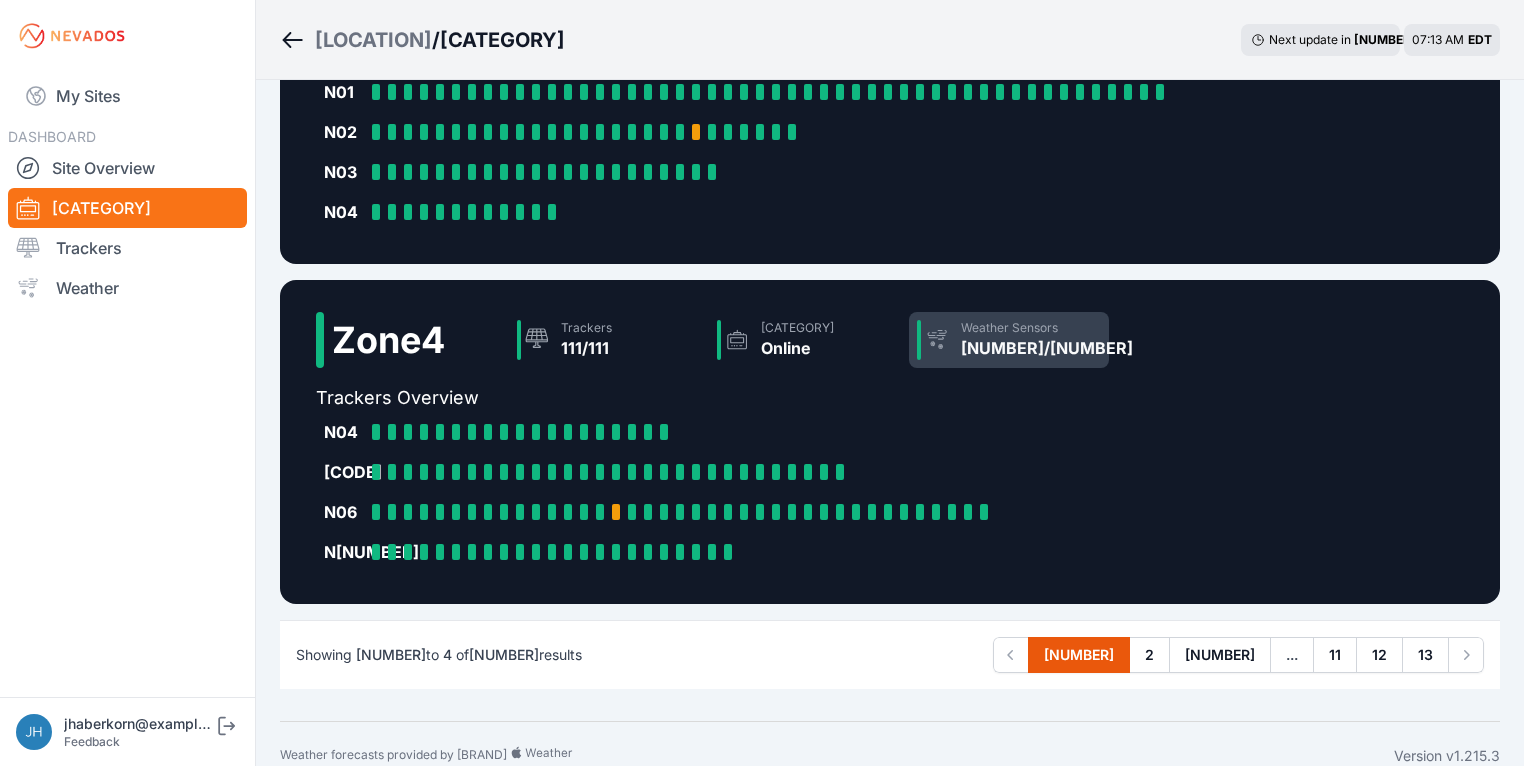 scroll, scrollTop: 1028, scrollLeft: 0, axis: vertical 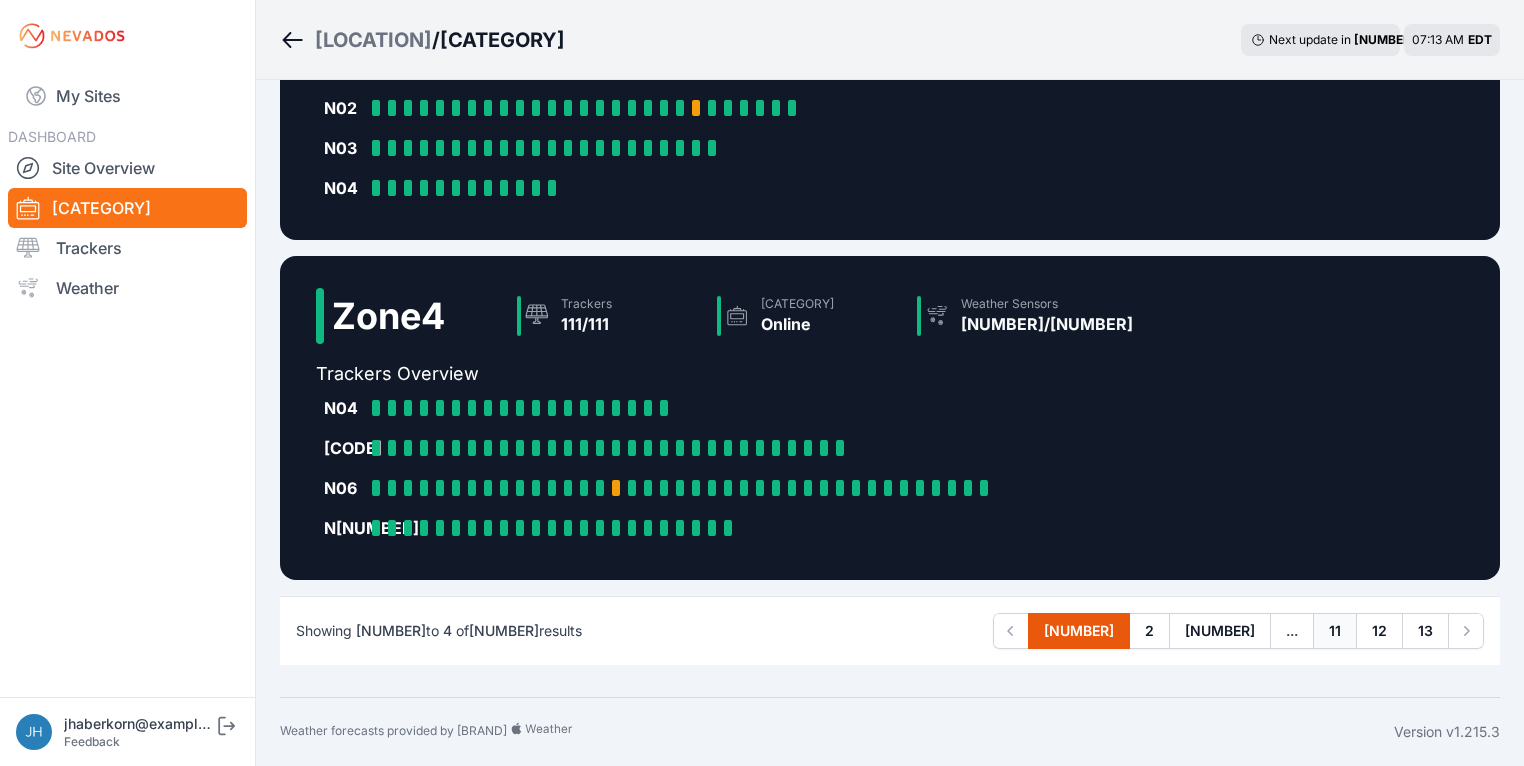 click on "11" at bounding box center [1335, 631] 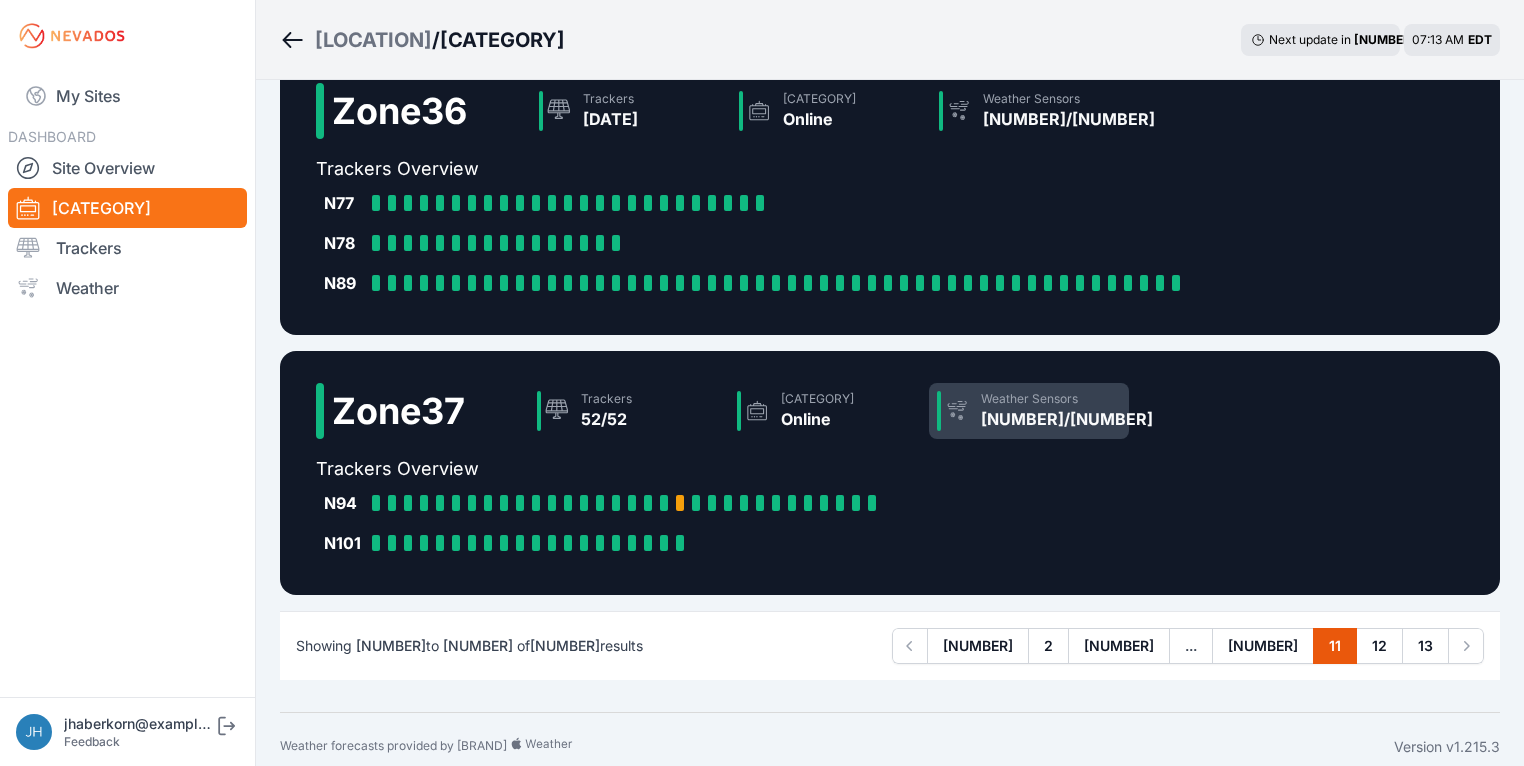 scroll, scrollTop: 508, scrollLeft: 0, axis: vertical 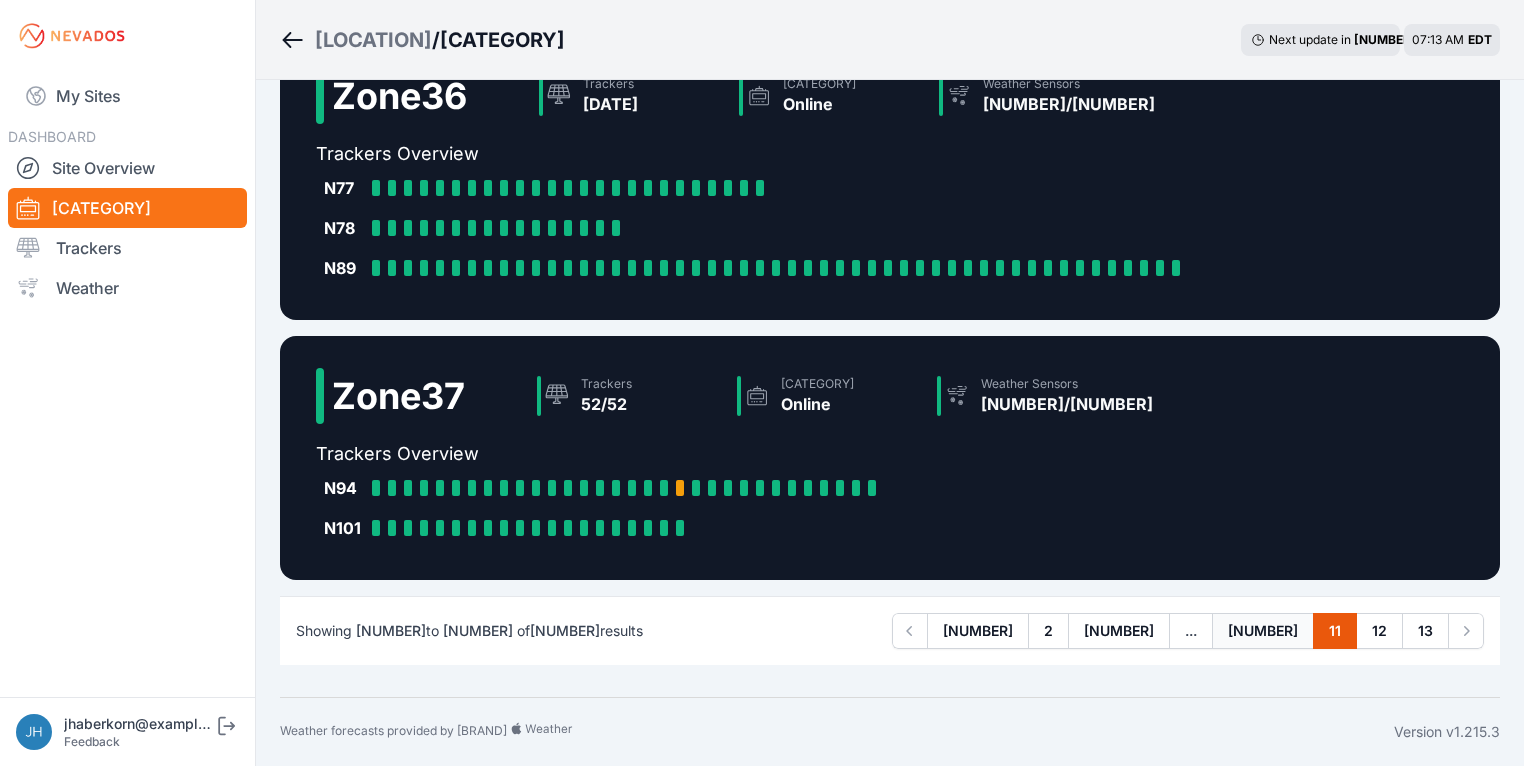 click on "[NUMBER]" at bounding box center [1263, 631] 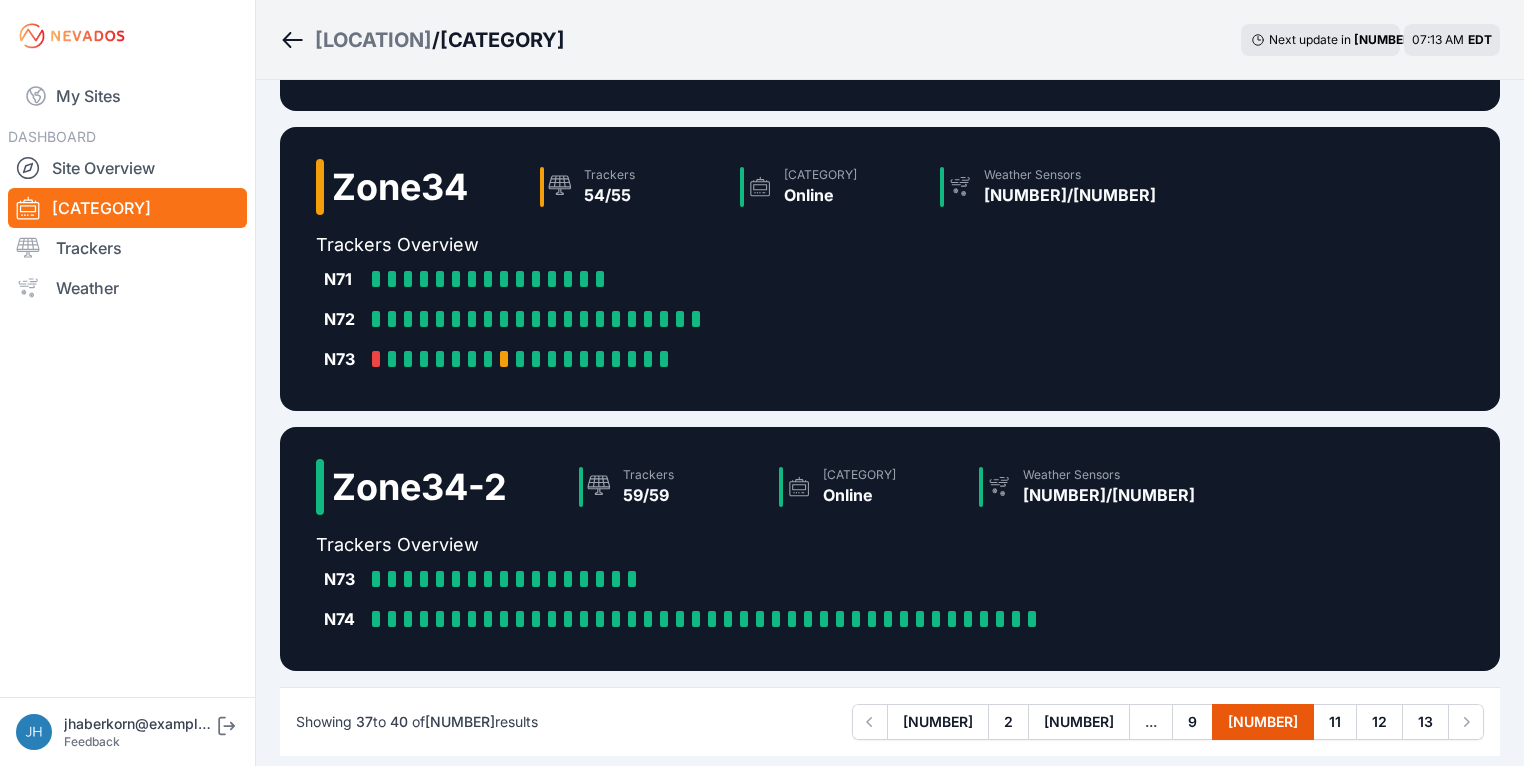 scroll, scrollTop: 588, scrollLeft: 0, axis: vertical 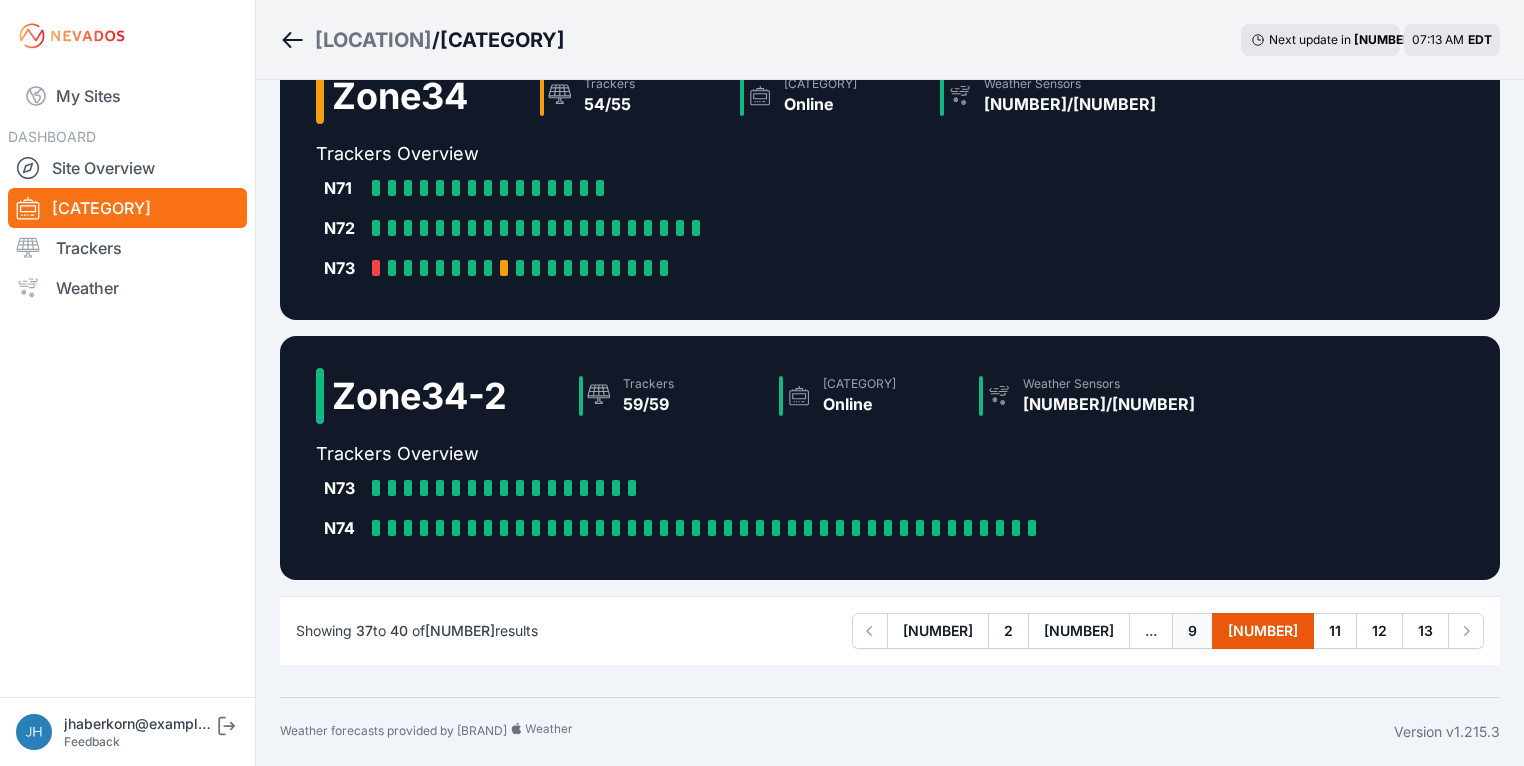 click on "9" at bounding box center [1192, 631] 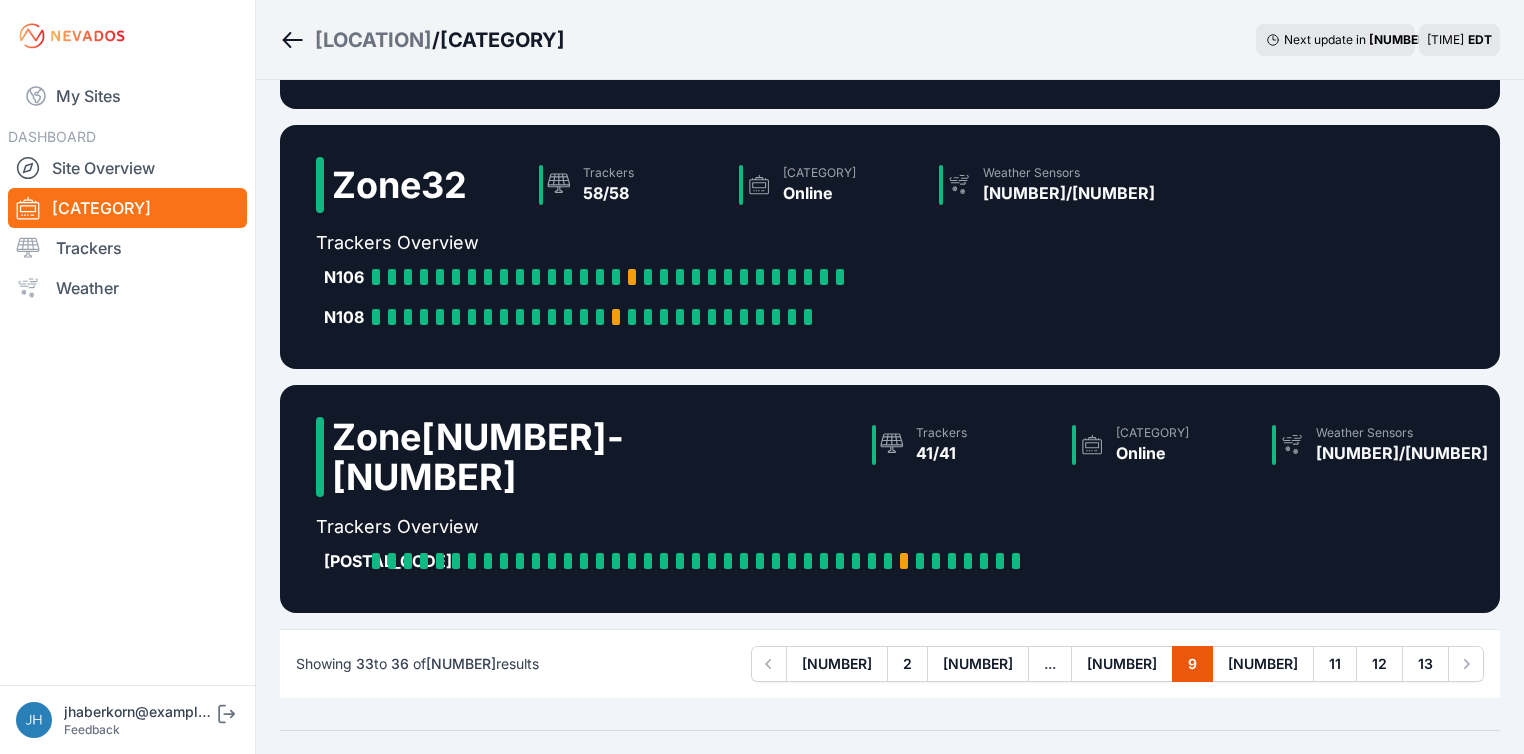 scroll, scrollTop: 480, scrollLeft: 0, axis: vertical 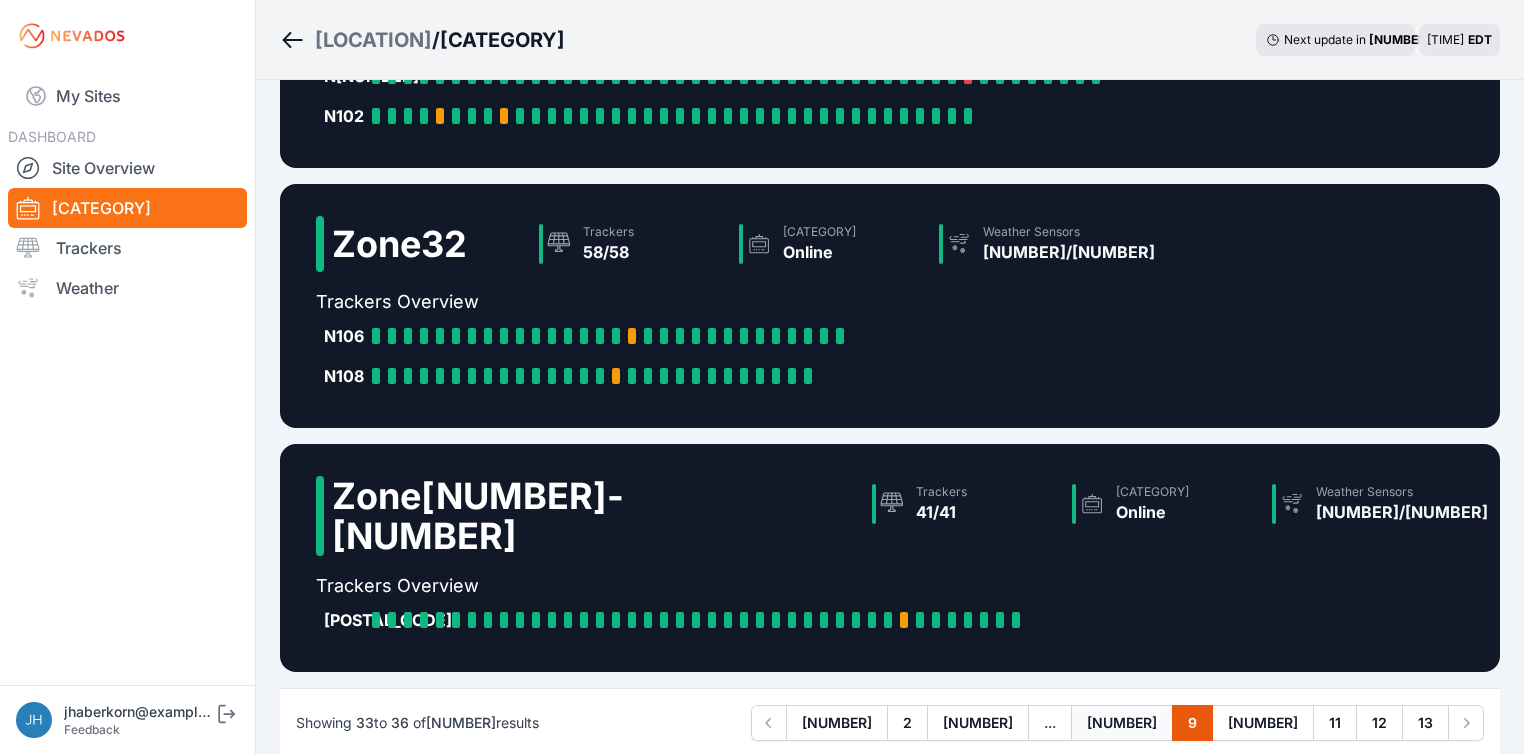 click on "[NUMBER]" at bounding box center [1122, 723] 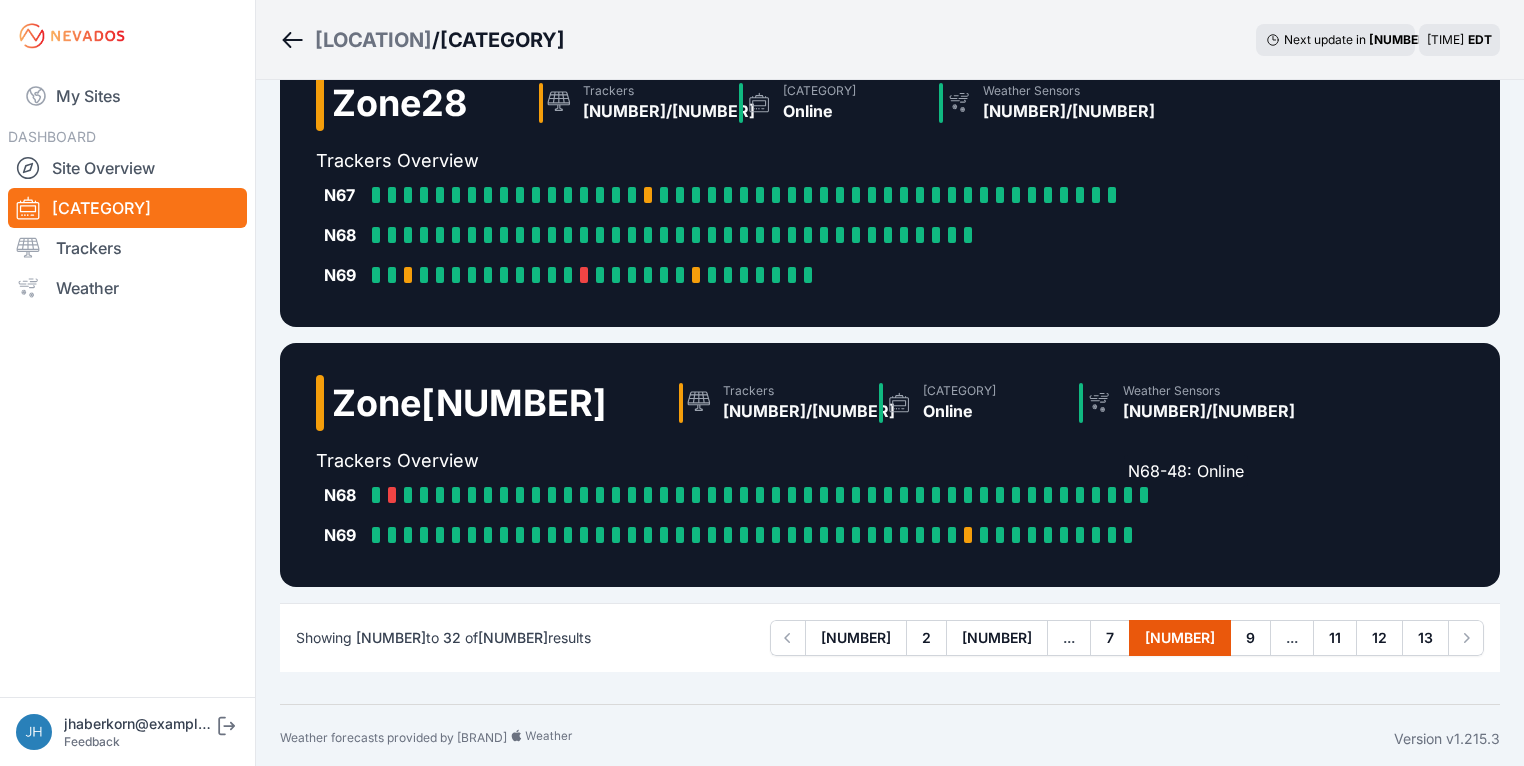 scroll, scrollTop: 628, scrollLeft: 0, axis: vertical 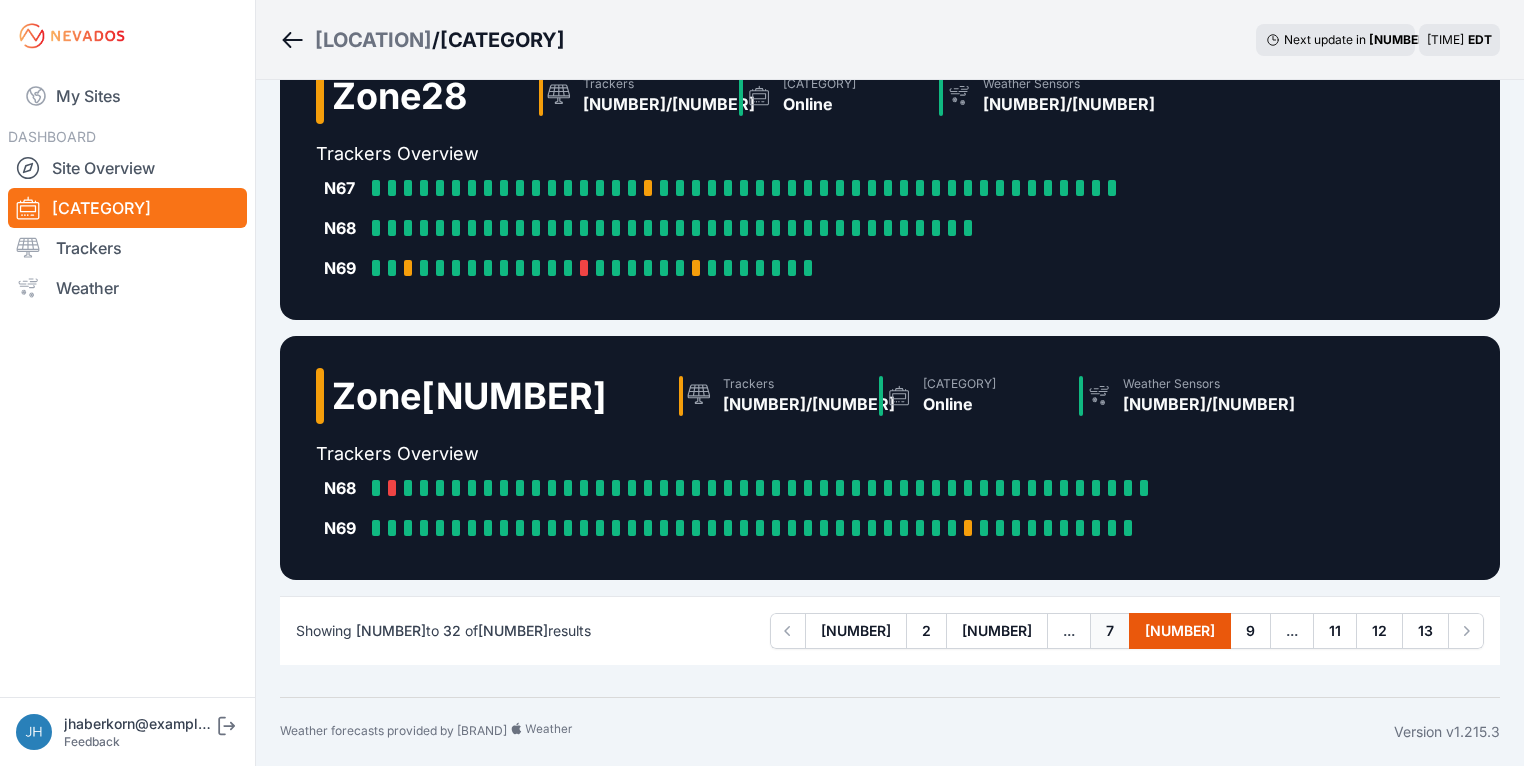click on "[NUMBER]" at bounding box center (1110, 631) 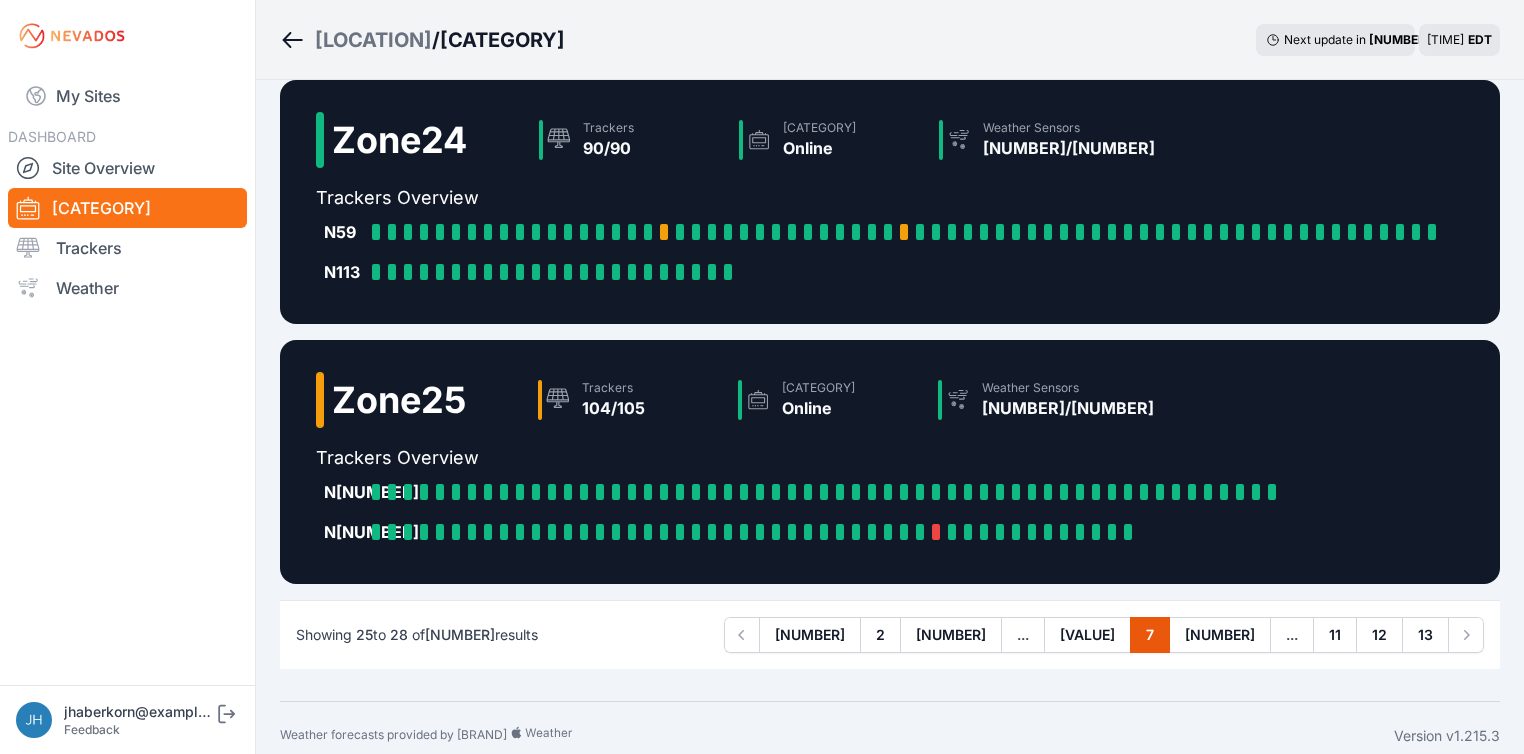 scroll, scrollTop: 640, scrollLeft: 0, axis: vertical 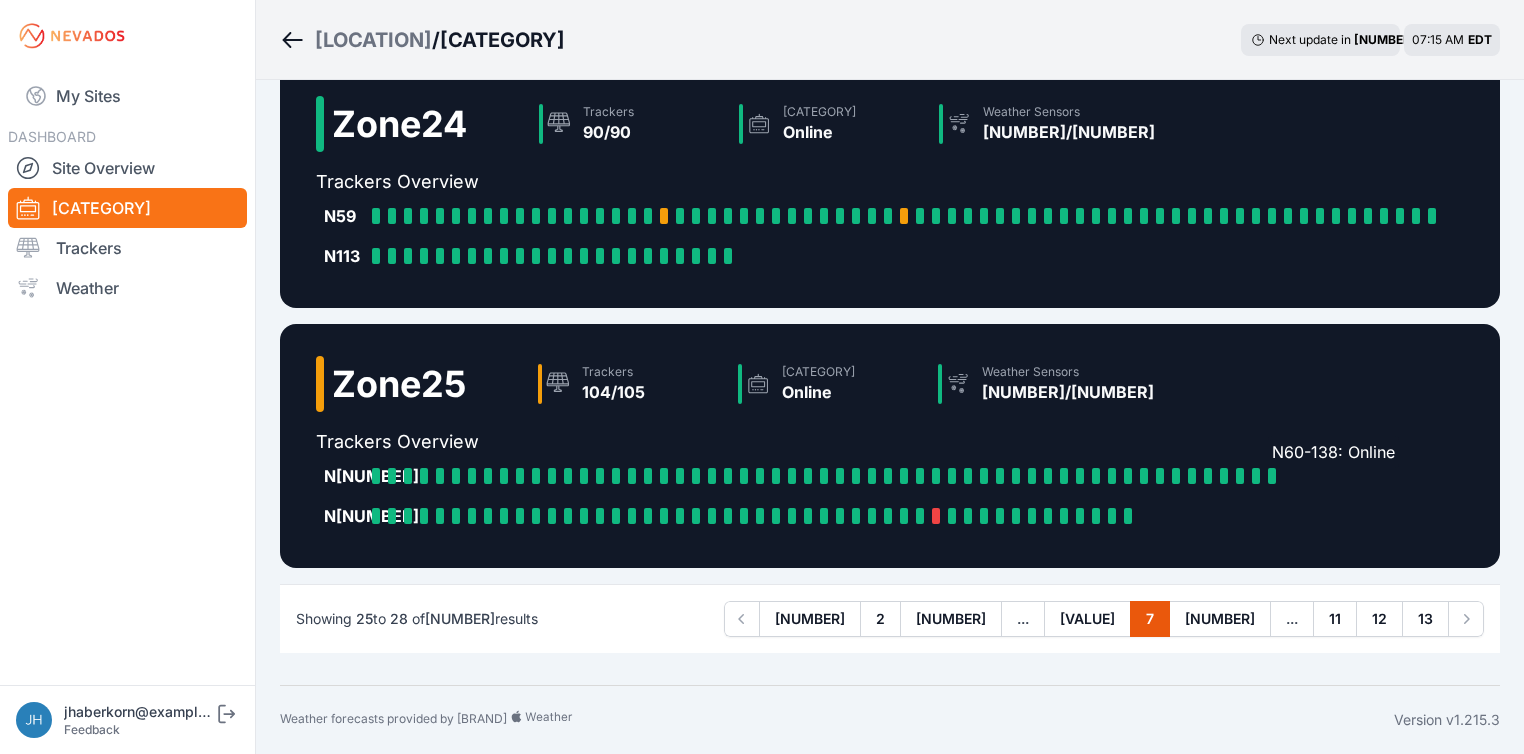 click at bounding box center [1272, 476] 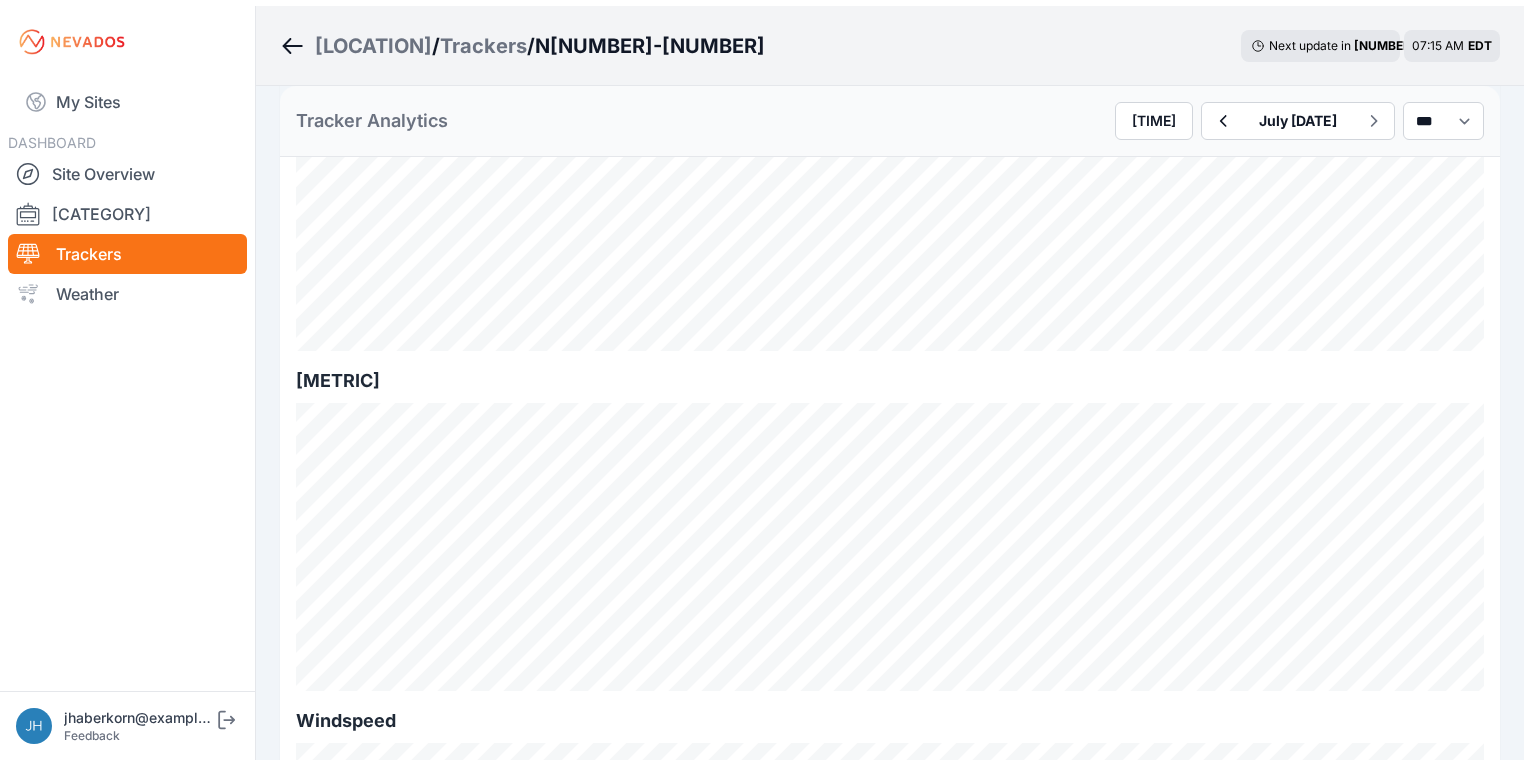 scroll, scrollTop: 0, scrollLeft: 0, axis: both 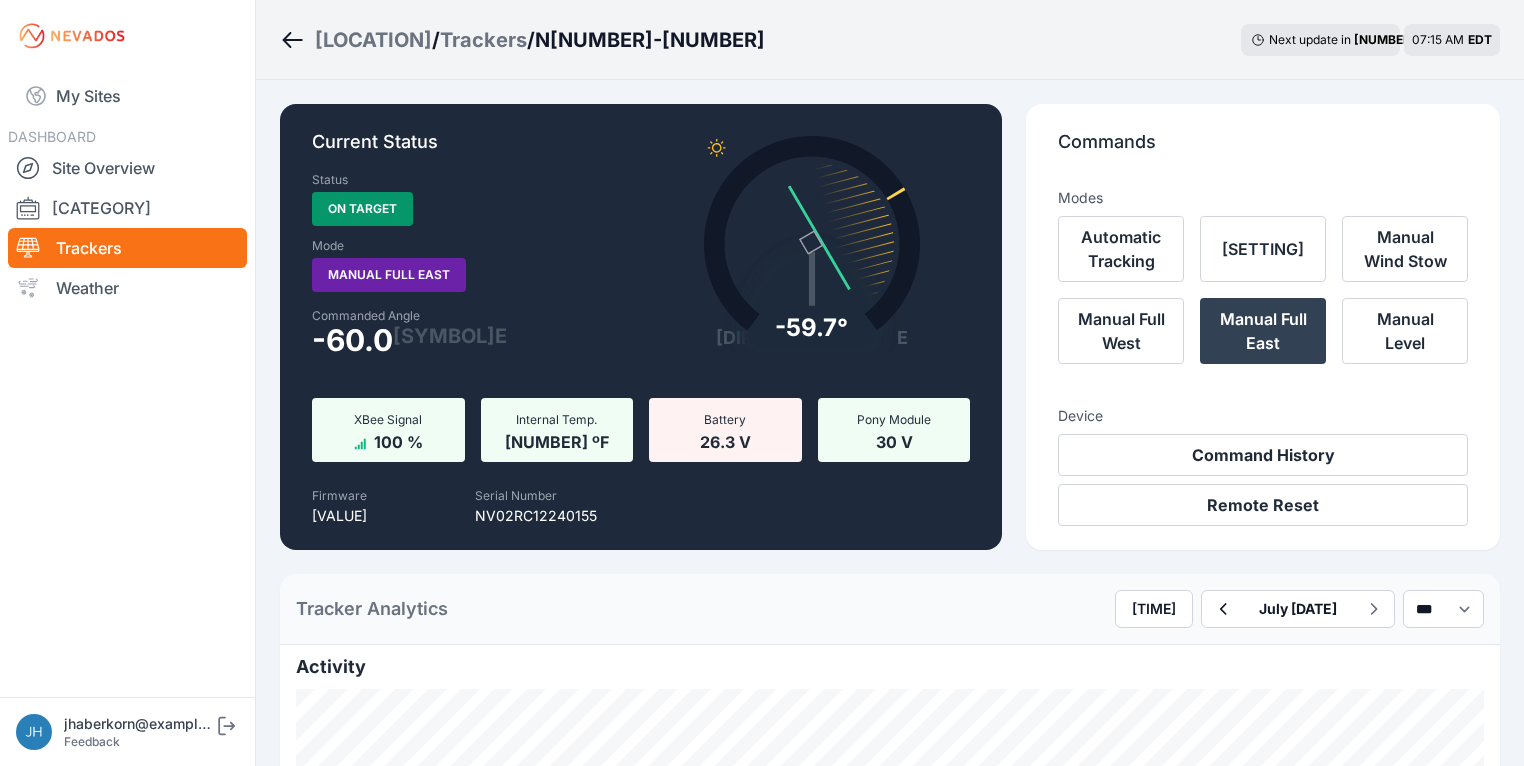 click on "Modes Automatic Tracking Manual Setpoint Manual Wind Stow Manual Full West Manual Full East Manual Level Device Command History Remote Reset" at bounding box center [1263, 349] 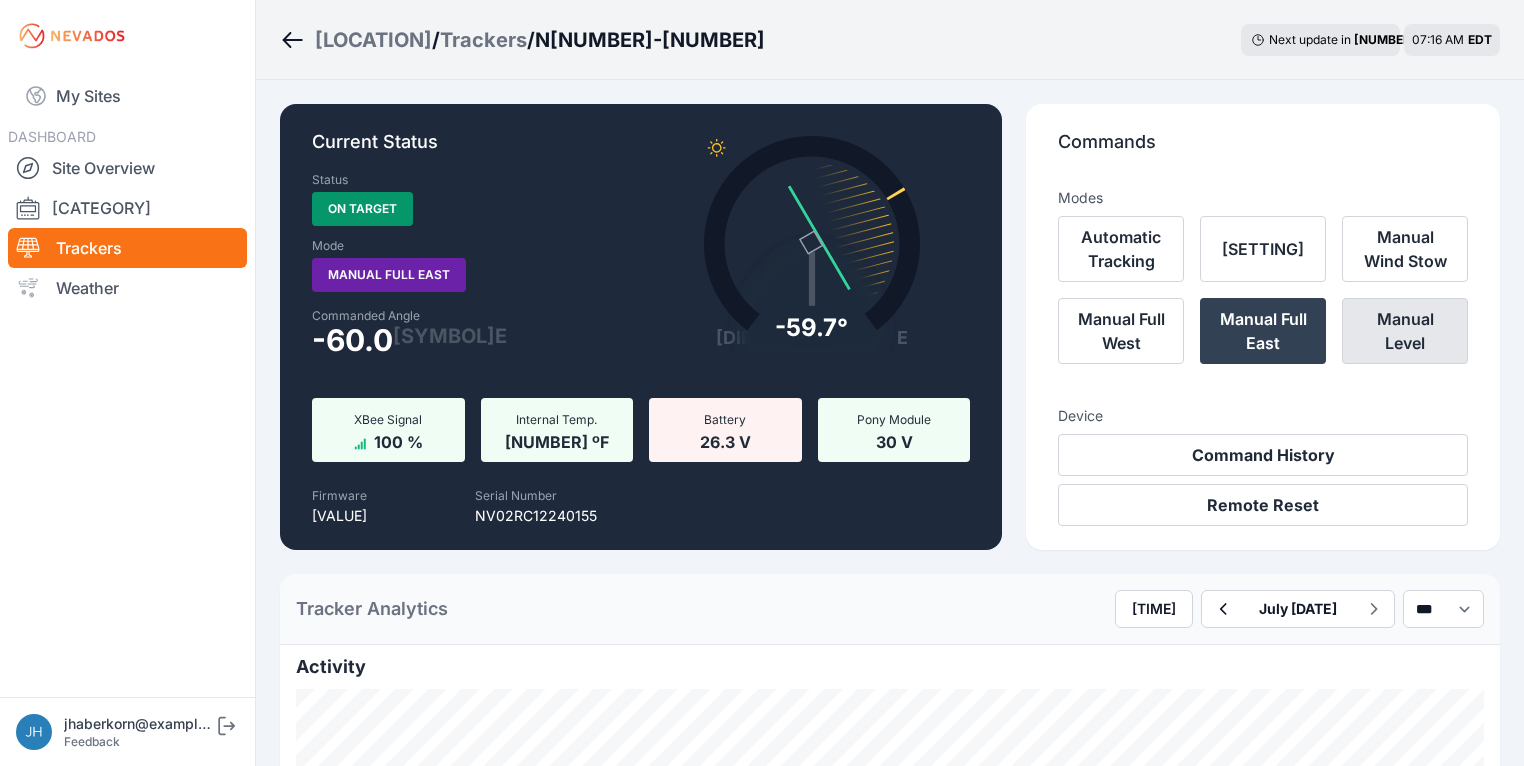 click on "[TERM]" at bounding box center [1405, 331] 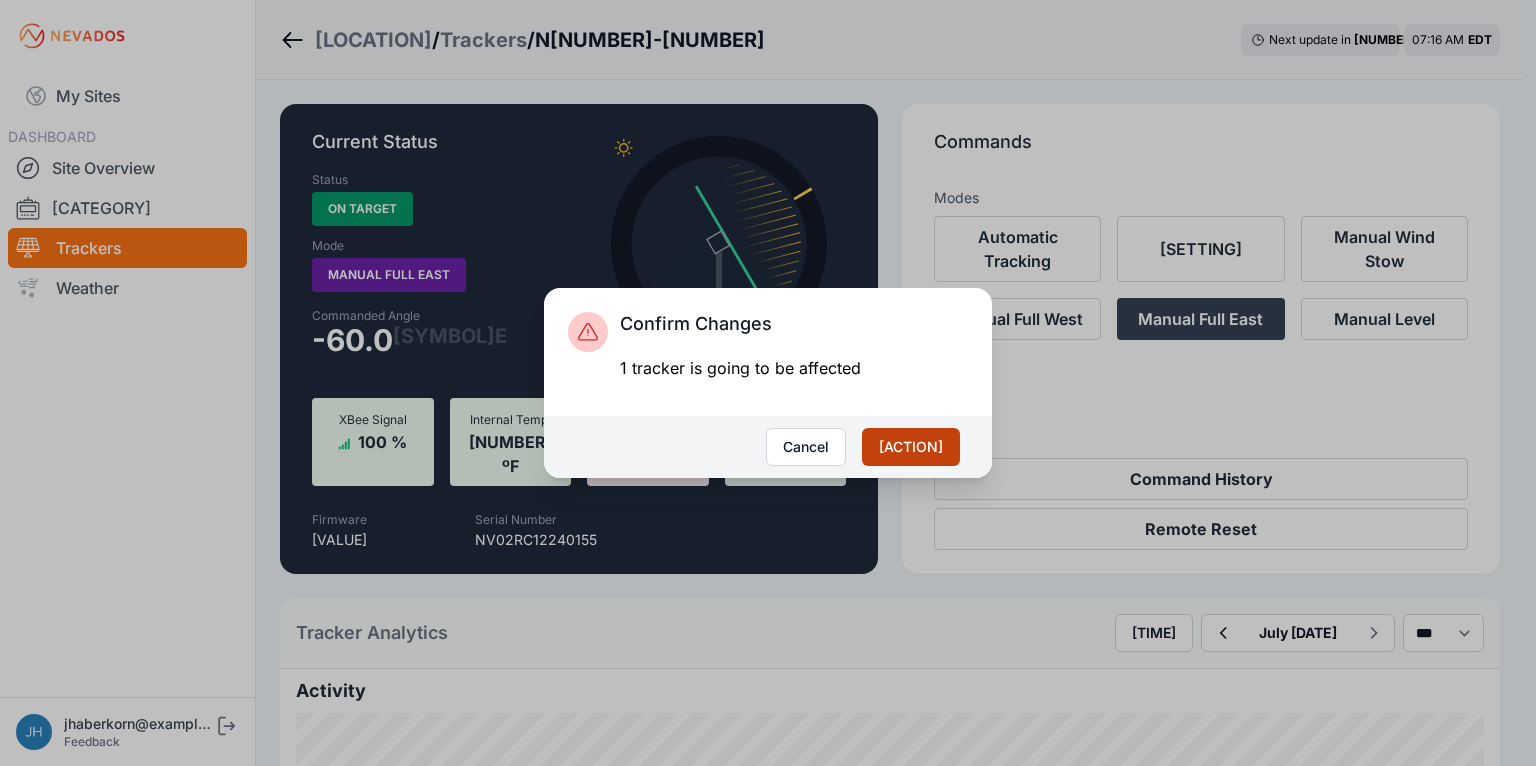 click on "Apply" at bounding box center [911, 447] 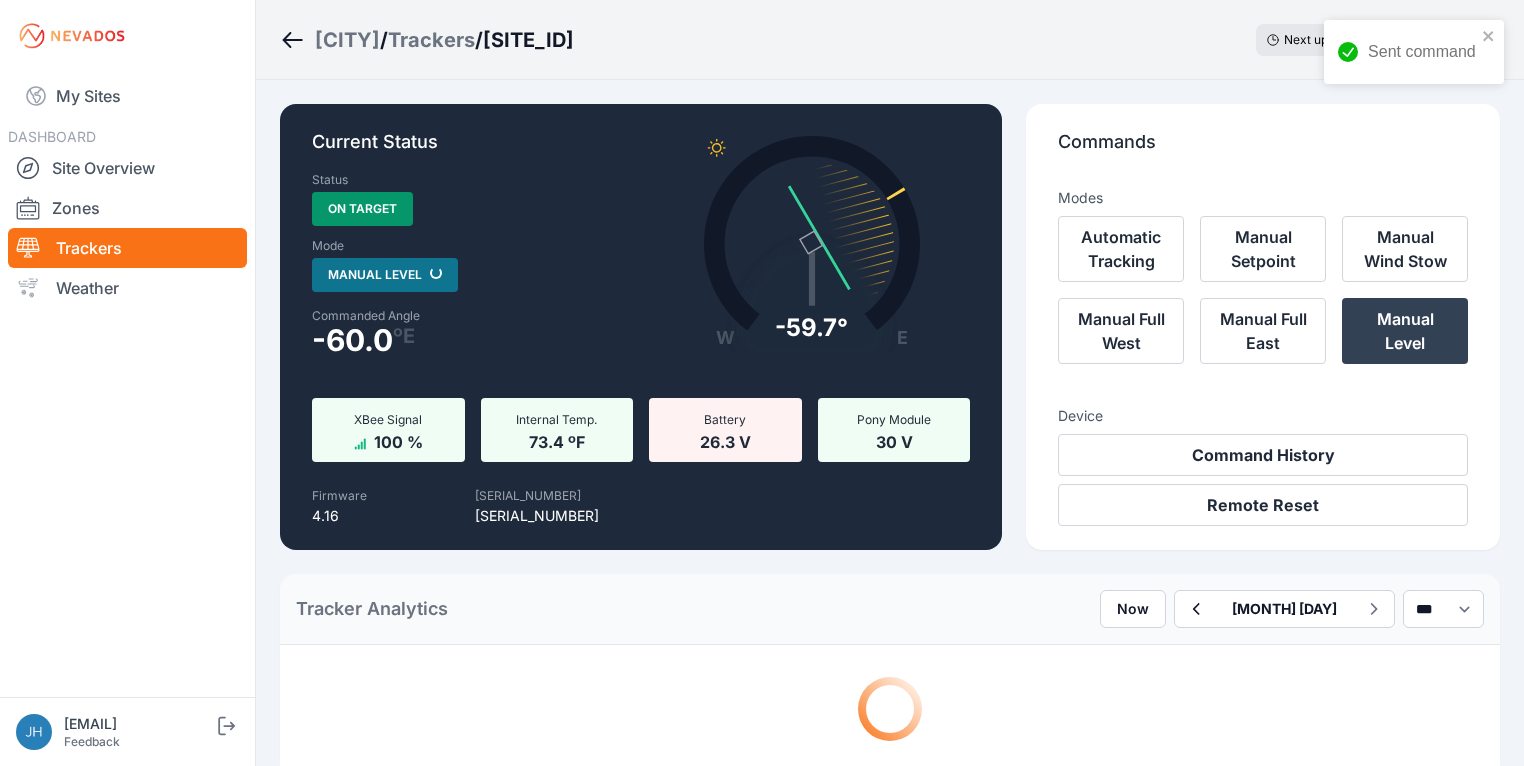 scroll, scrollTop: 0, scrollLeft: 0, axis: both 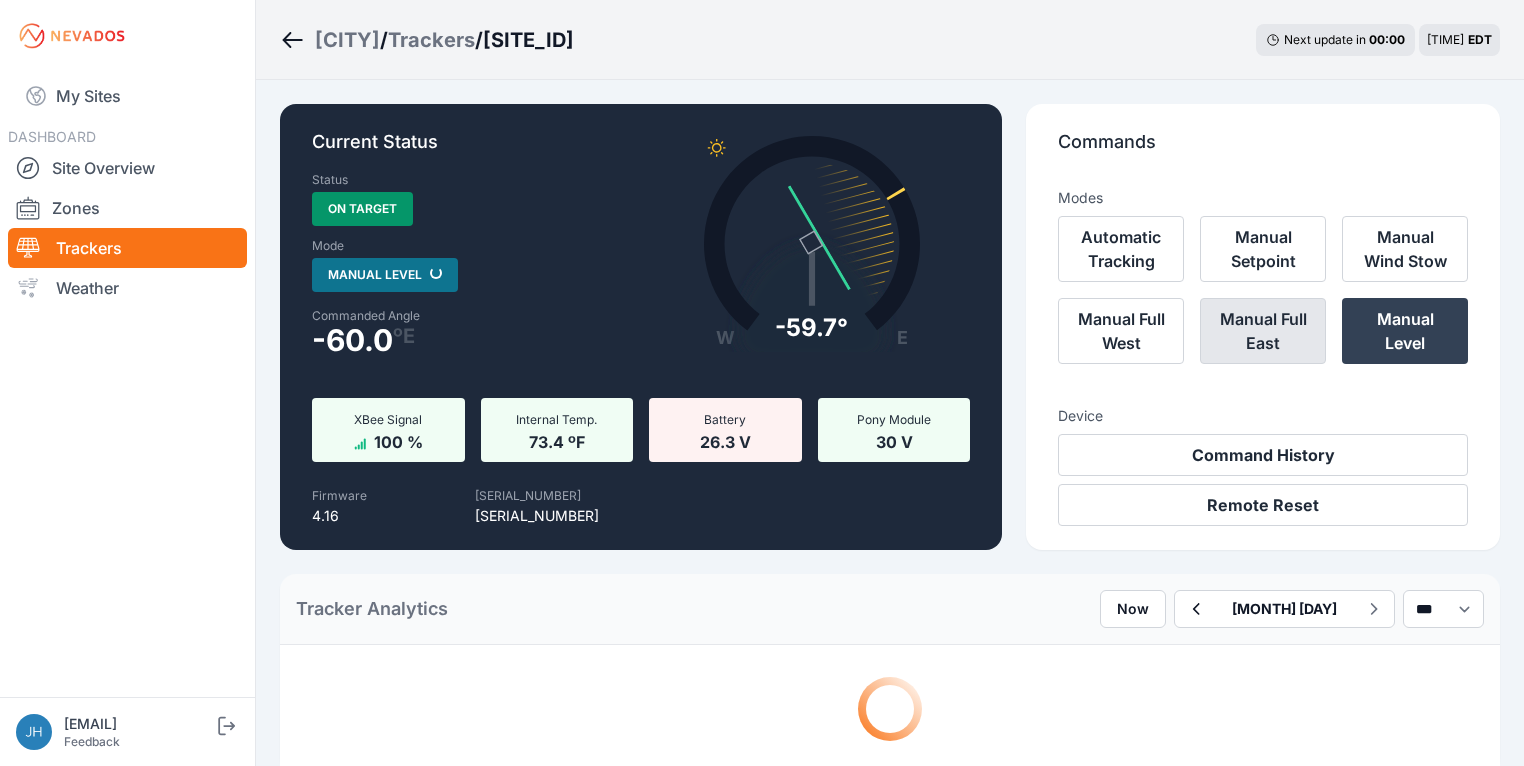 click on "Manual Full East" at bounding box center [1263, 331] 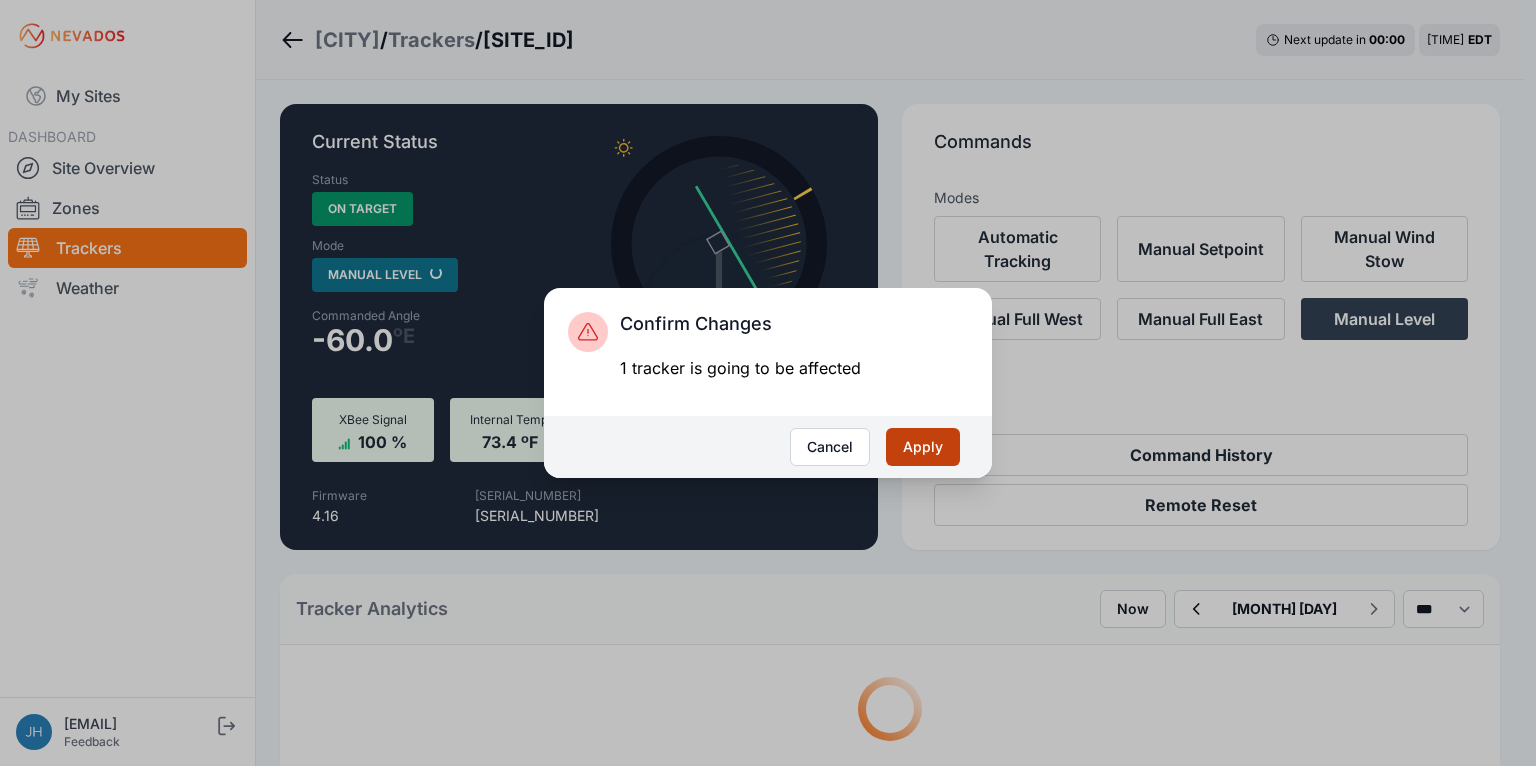 click on "Apply" at bounding box center [923, 447] 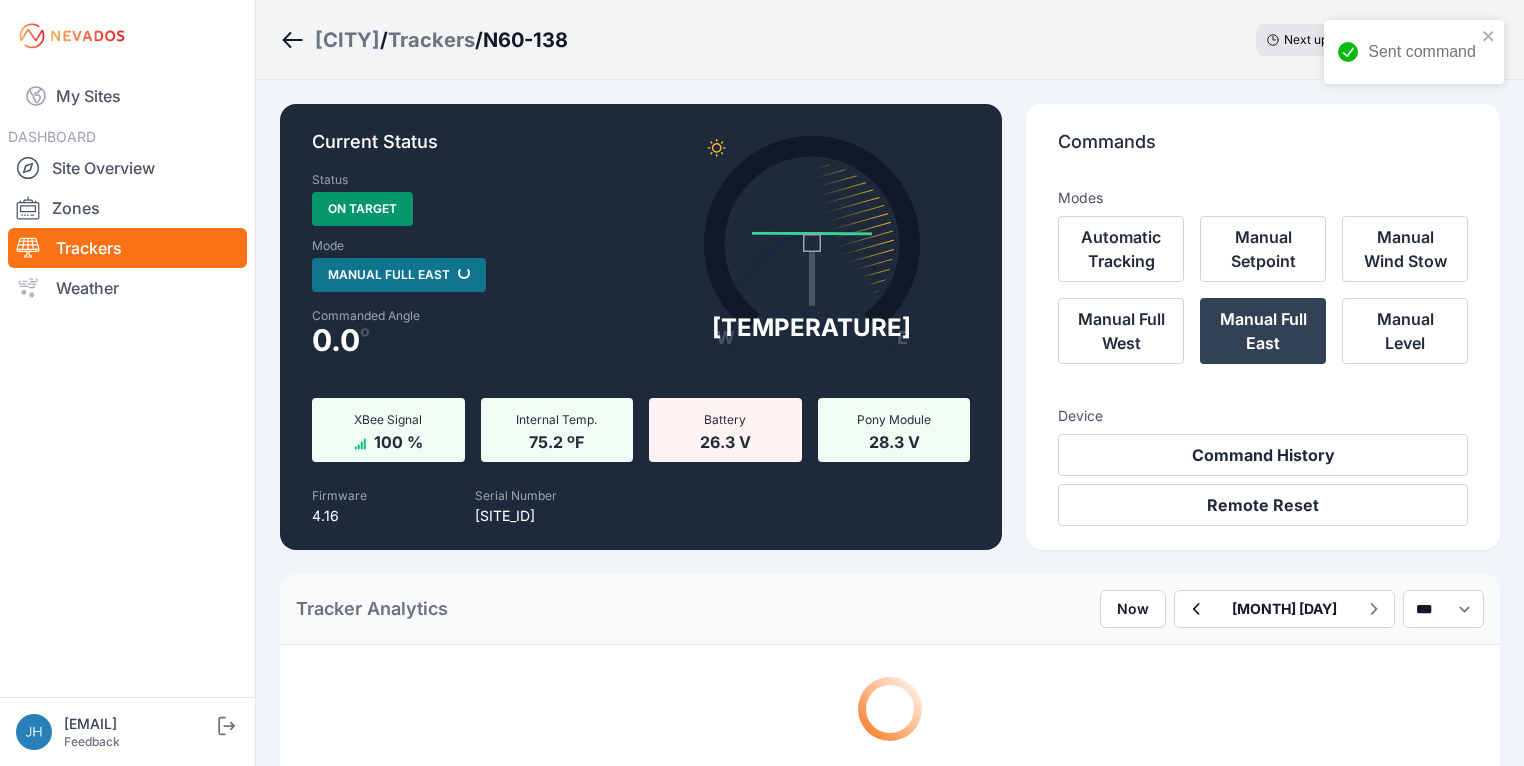 scroll, scrollTop: 0, scrollLeft: 0, axis: both 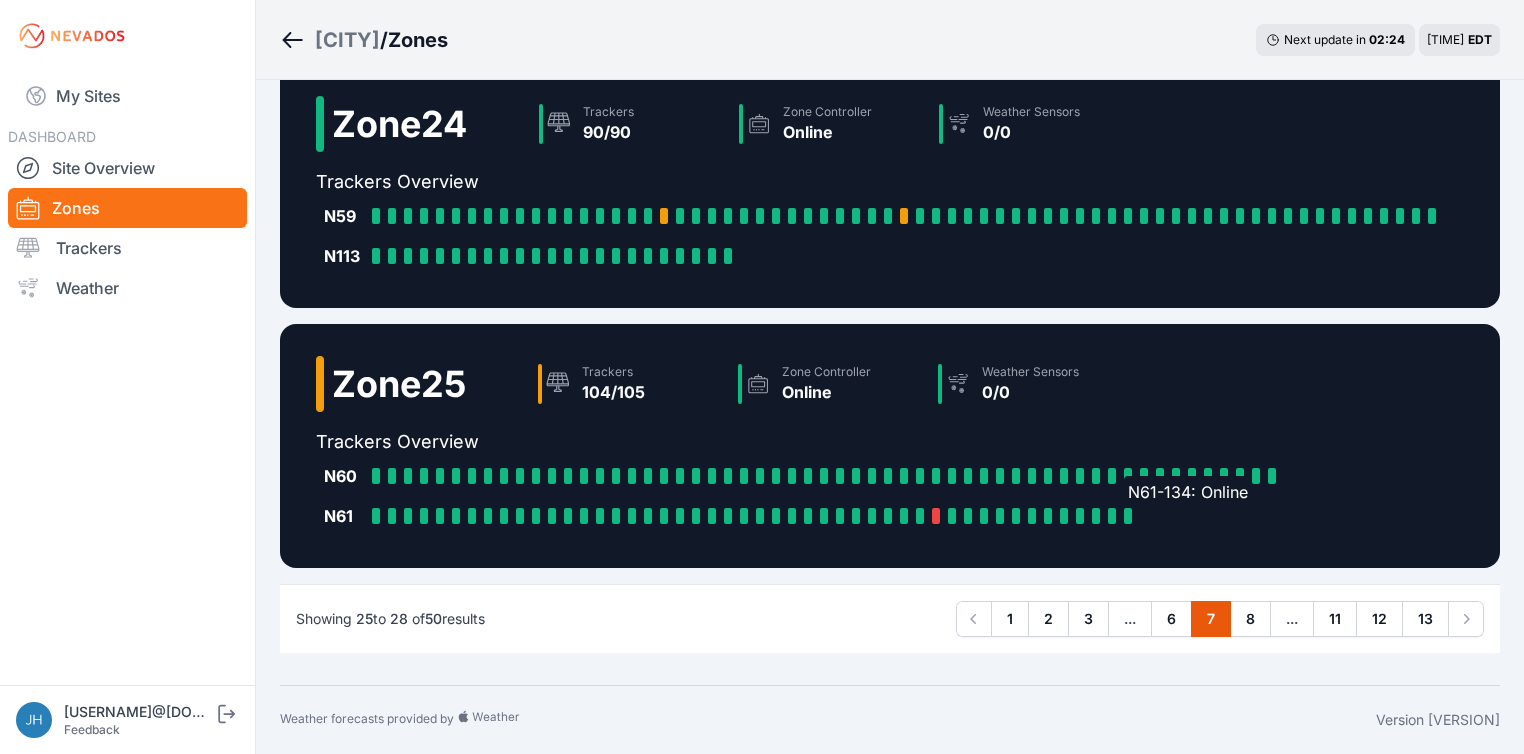 click at bounding box center (1128, 516) 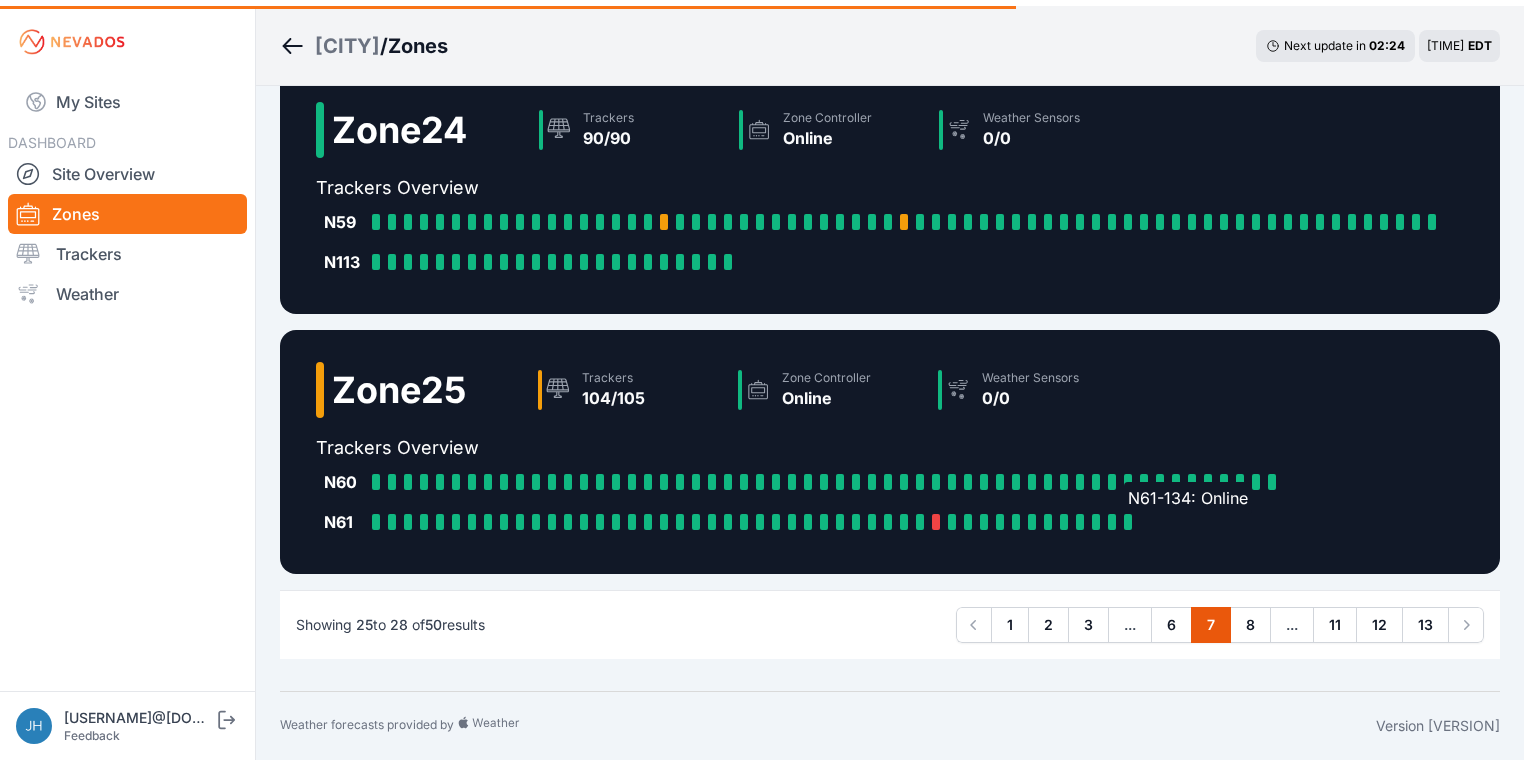 scroll, scrollTop: 0, scrollLeft: 0, axis: both 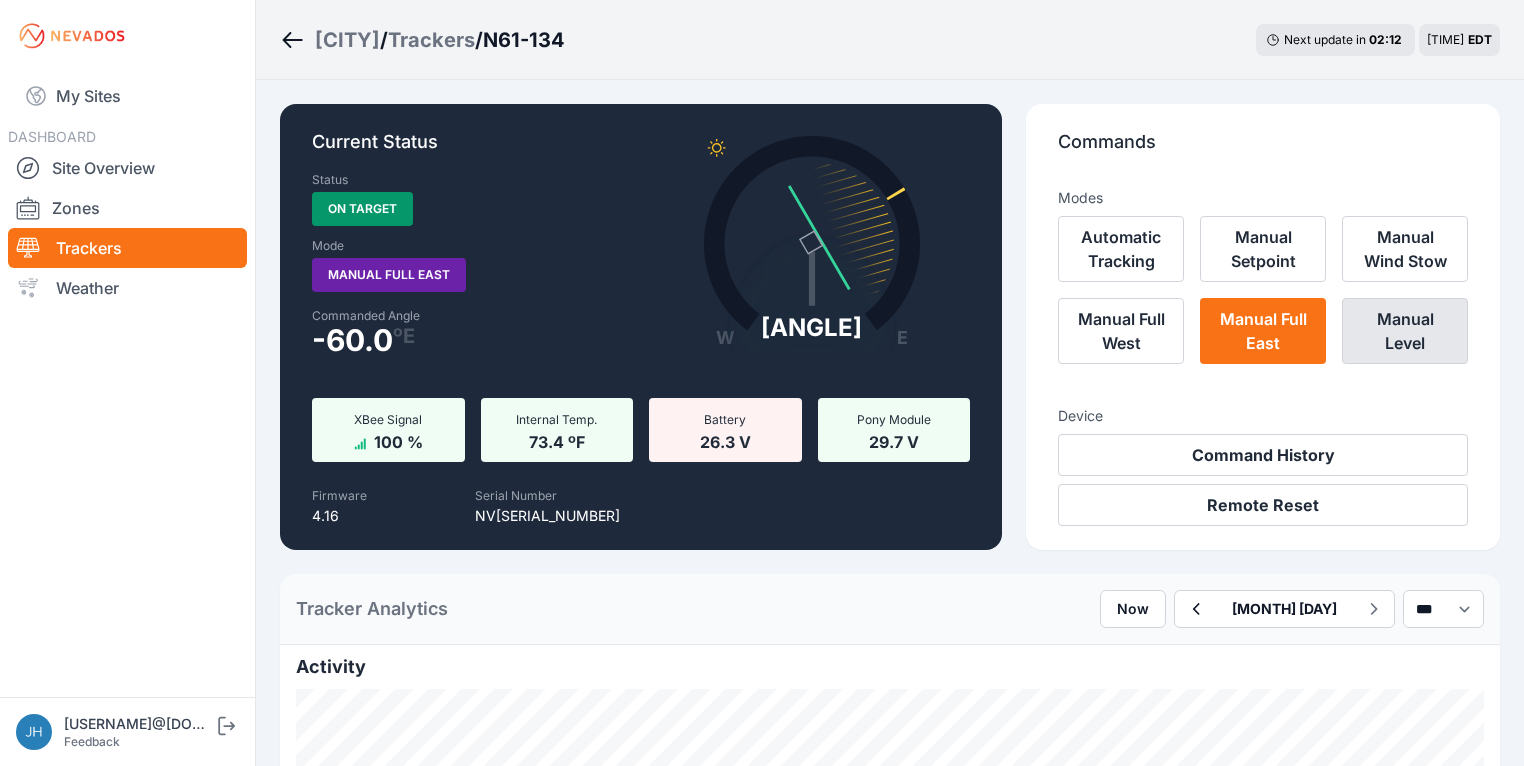click on "Manual Level" at bounding box center (1405, 331) 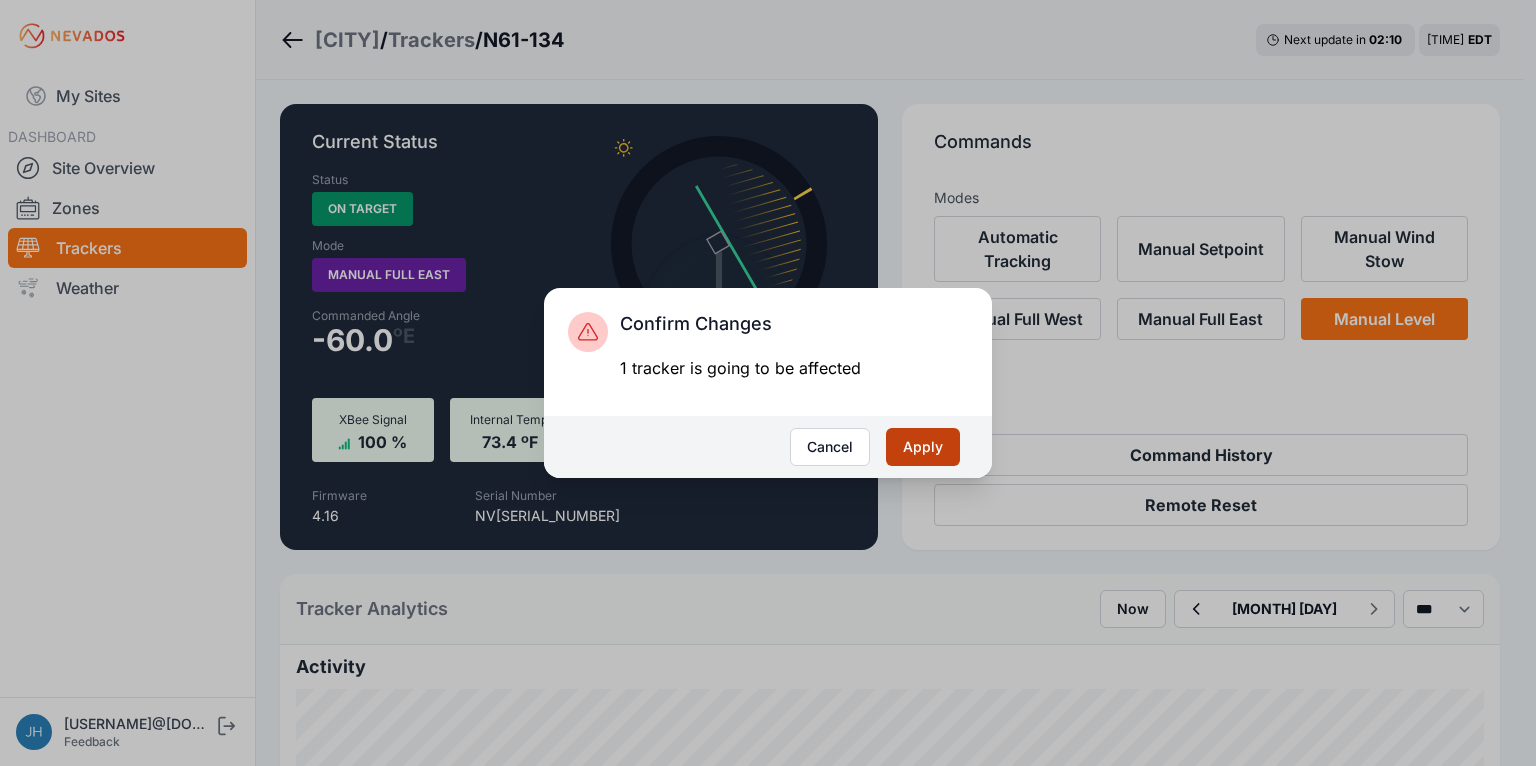 click on "[ACTION]" at bounding box center [923, 447] 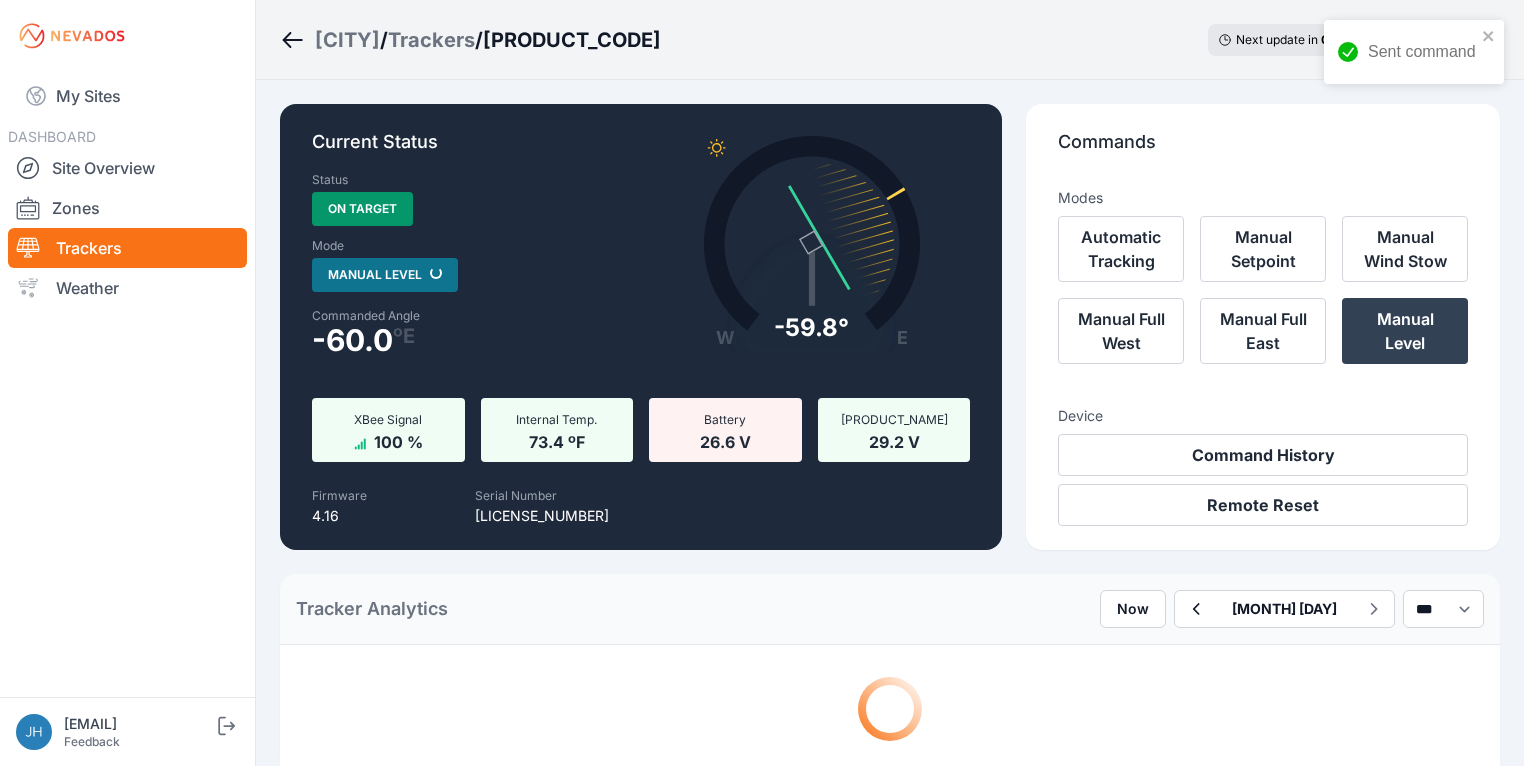 scroll, scrollTop: 0, scrollLeft: 0, axis: both 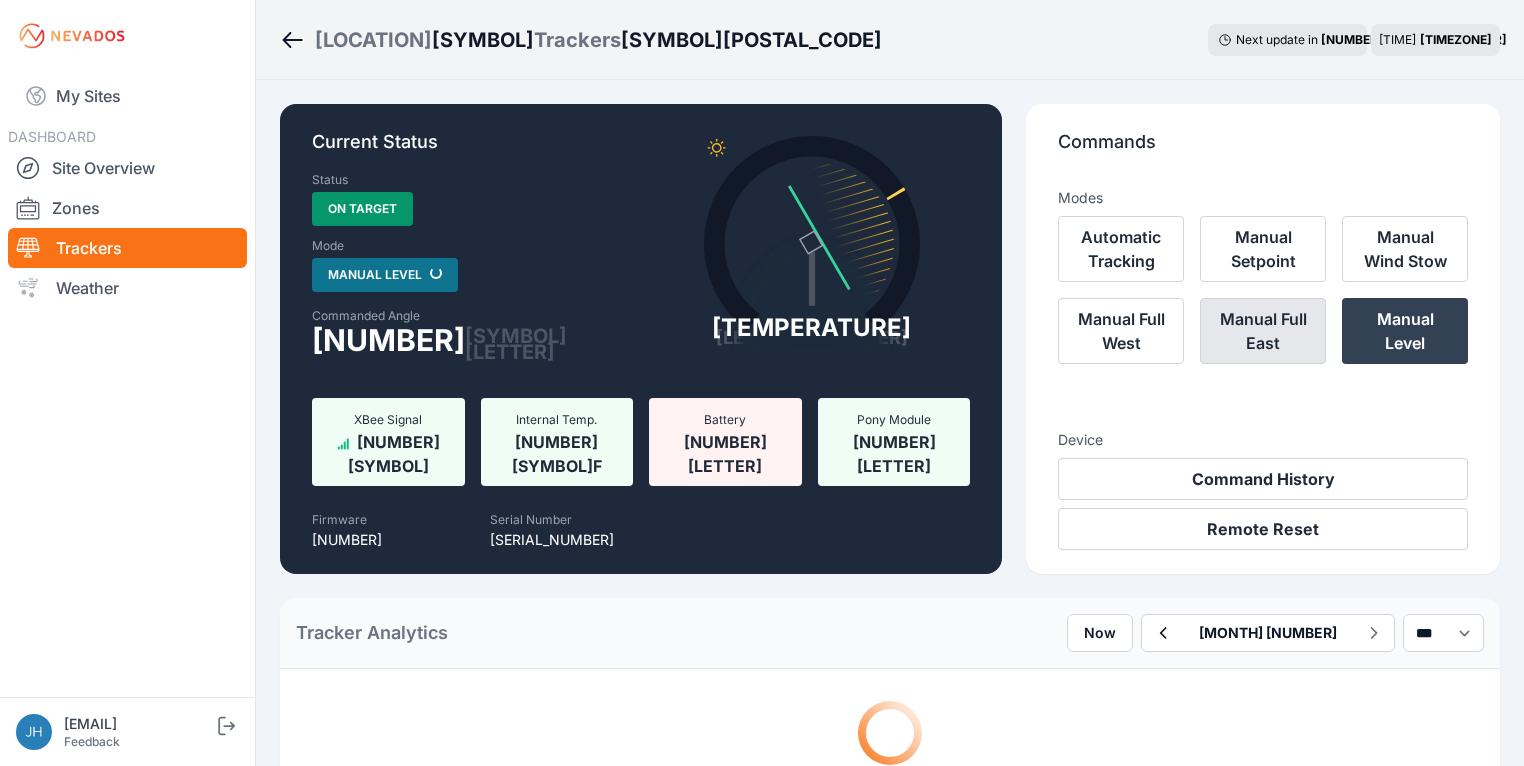 click on "Manual Full East" at bounding box center [1263, 331] 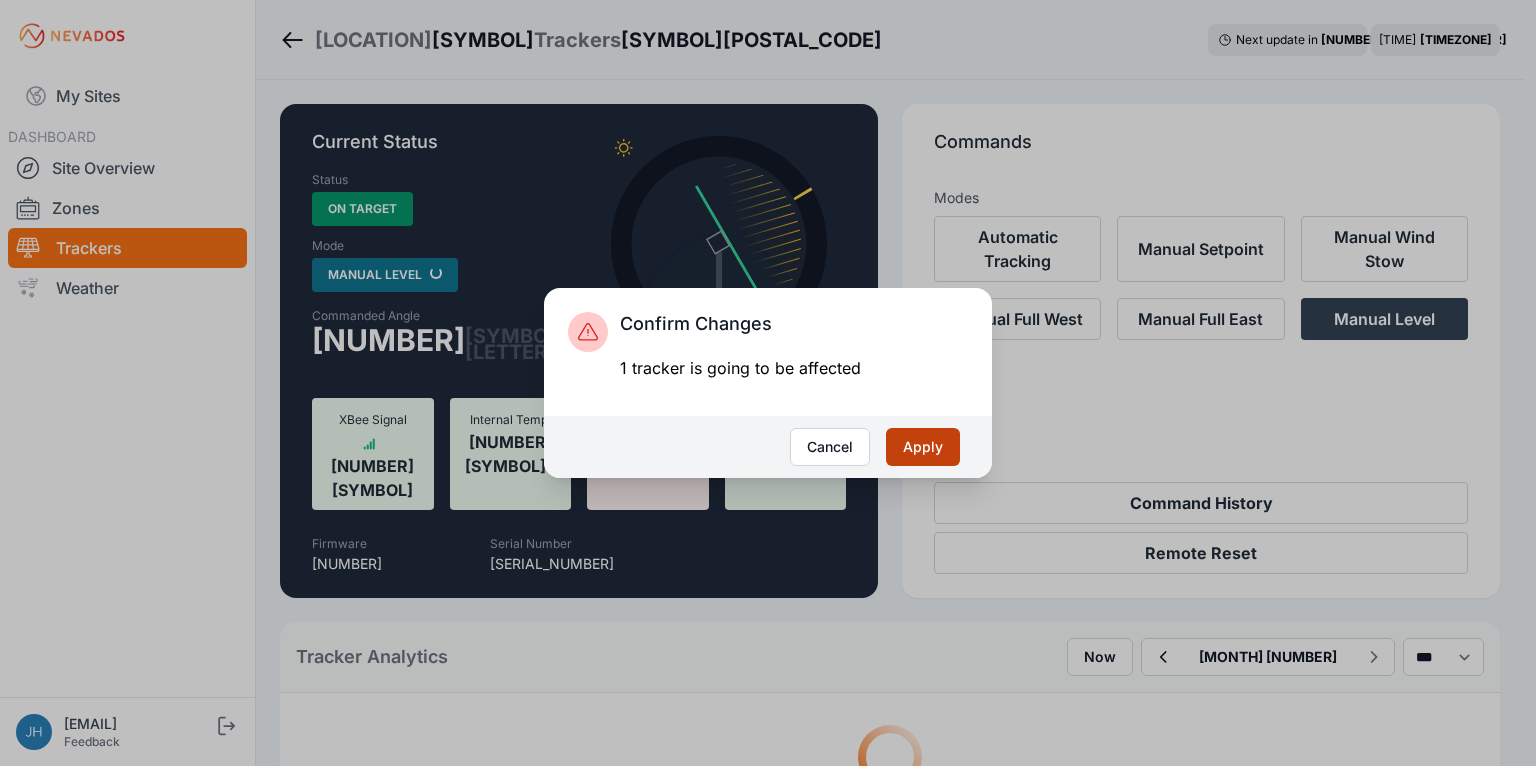 click on "Apply" at bounding box center (923, 447) 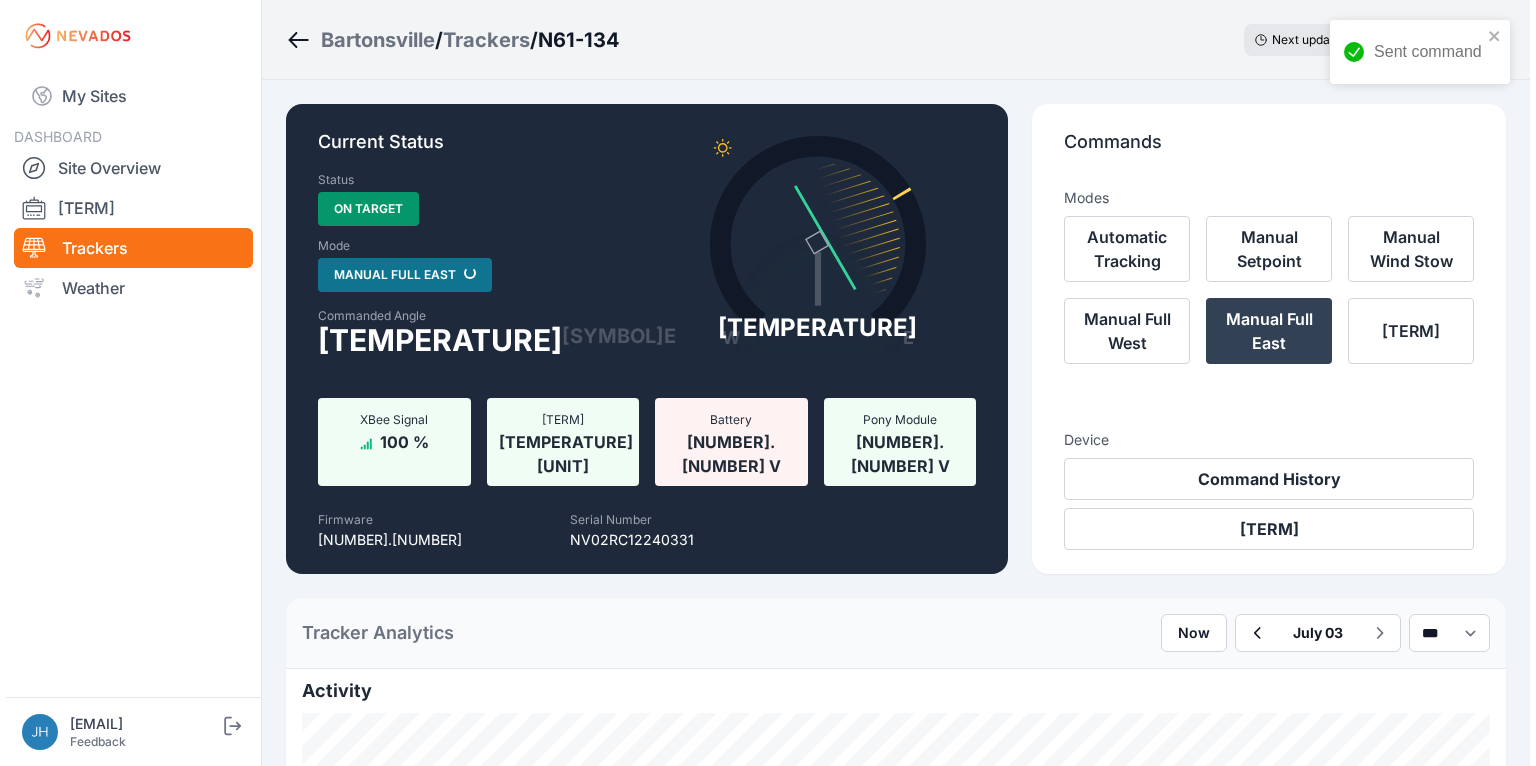scroll, scrollTop: 0, scrollLeft: 0, axis: both 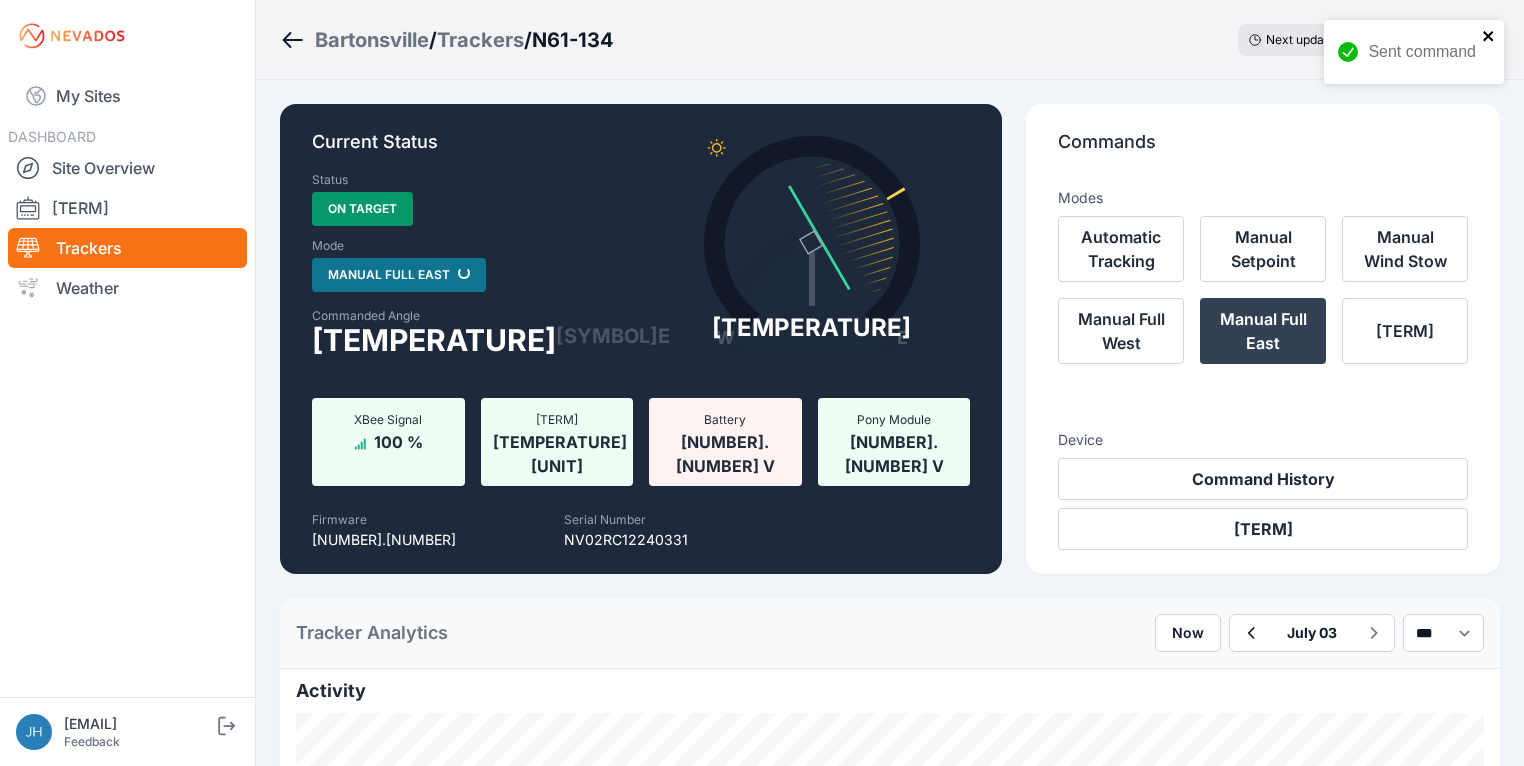 click at bounding box center [1488, 36] 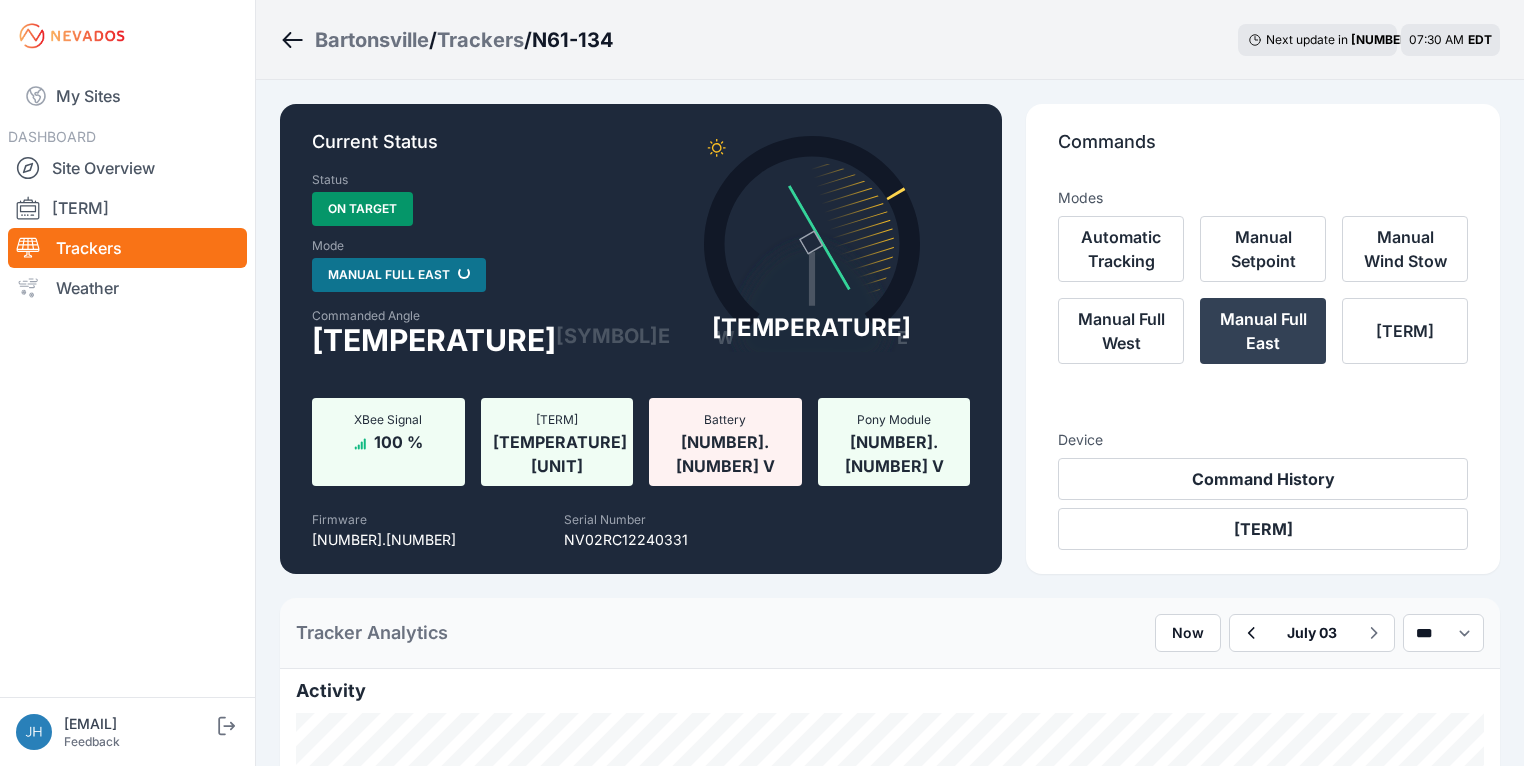 click at bounding box center [287, 40] 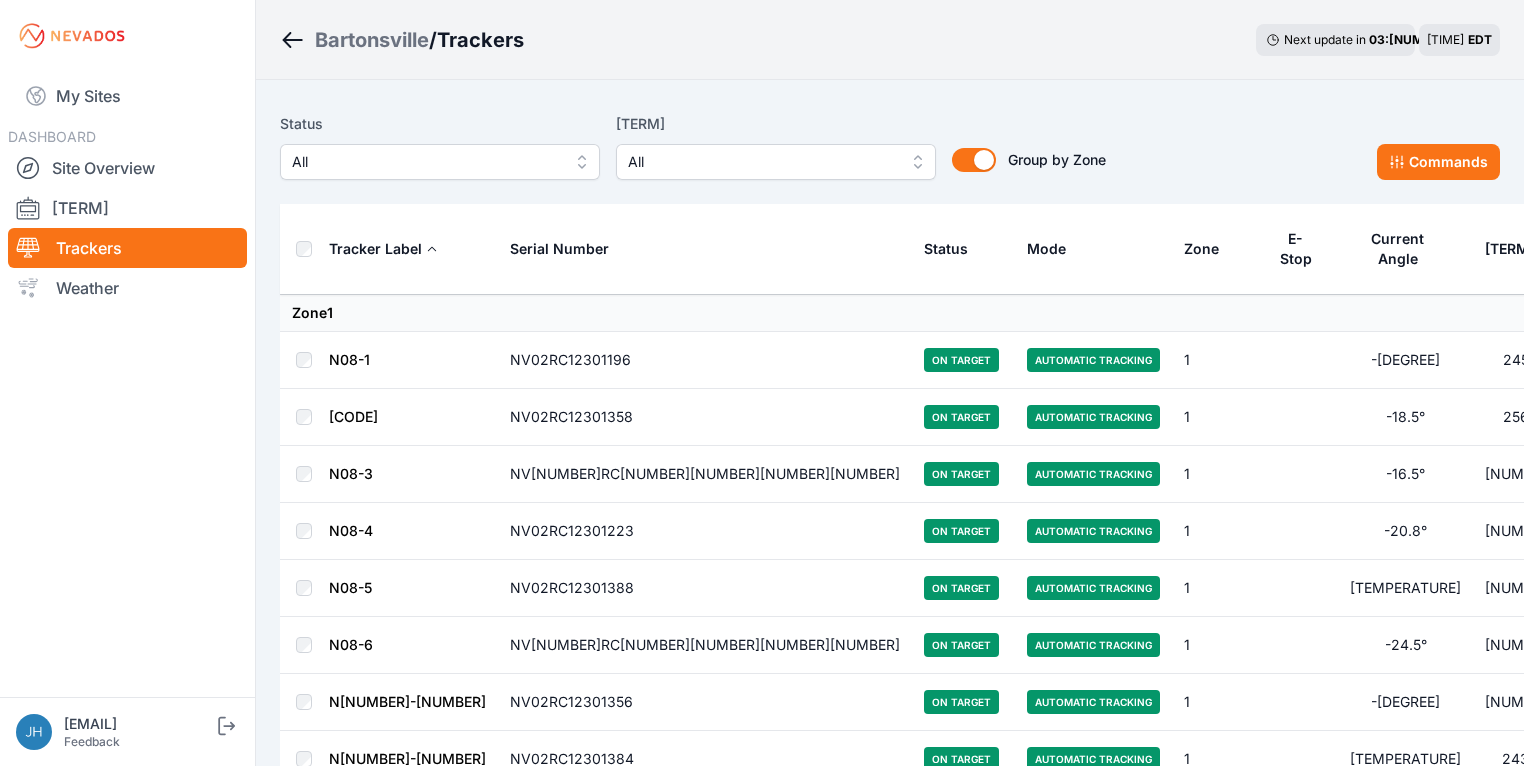 click on "All" at bounding box center (776, 162) 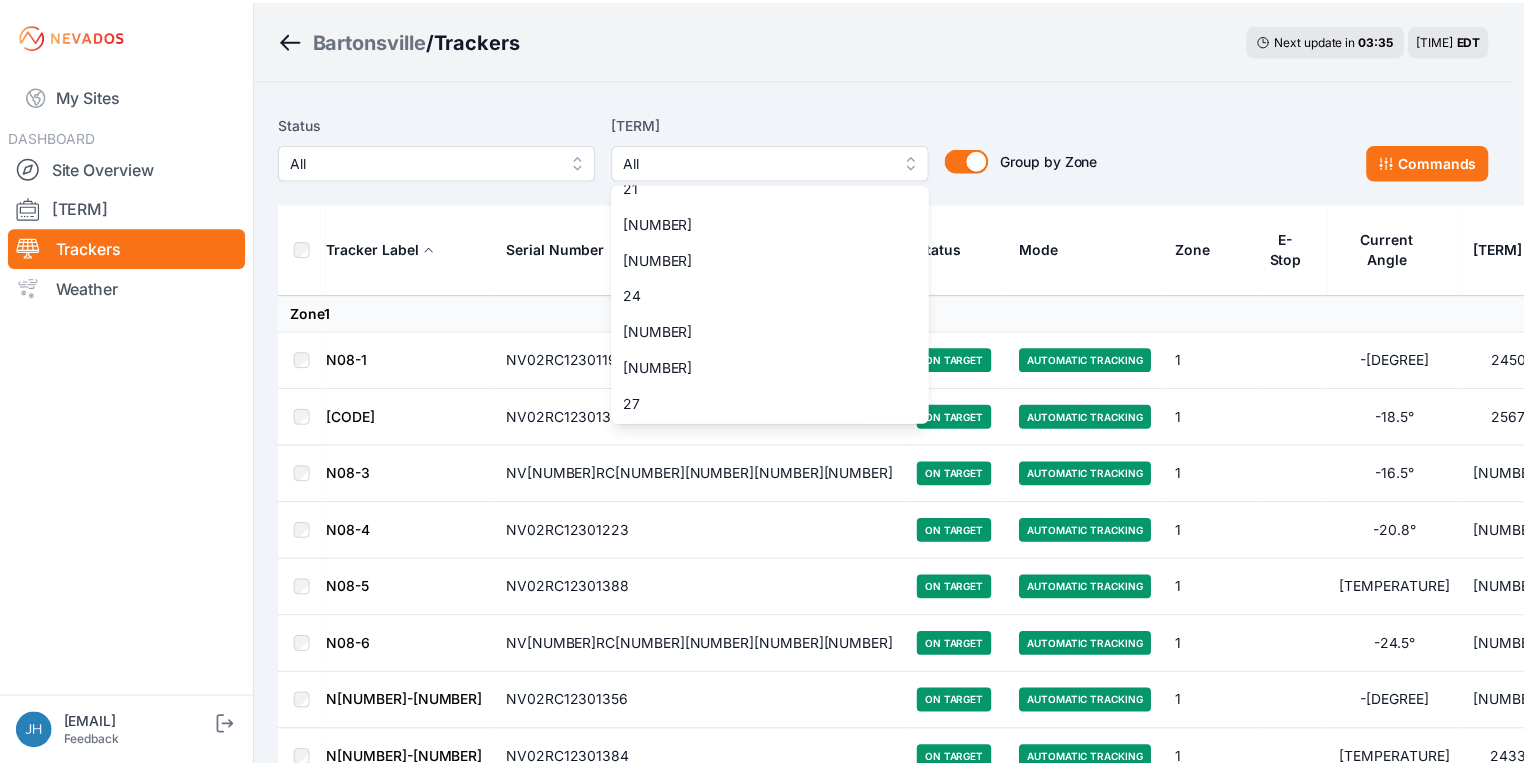 scroll, scrollTop: 880, scrollLeft: 0, axis: vertical 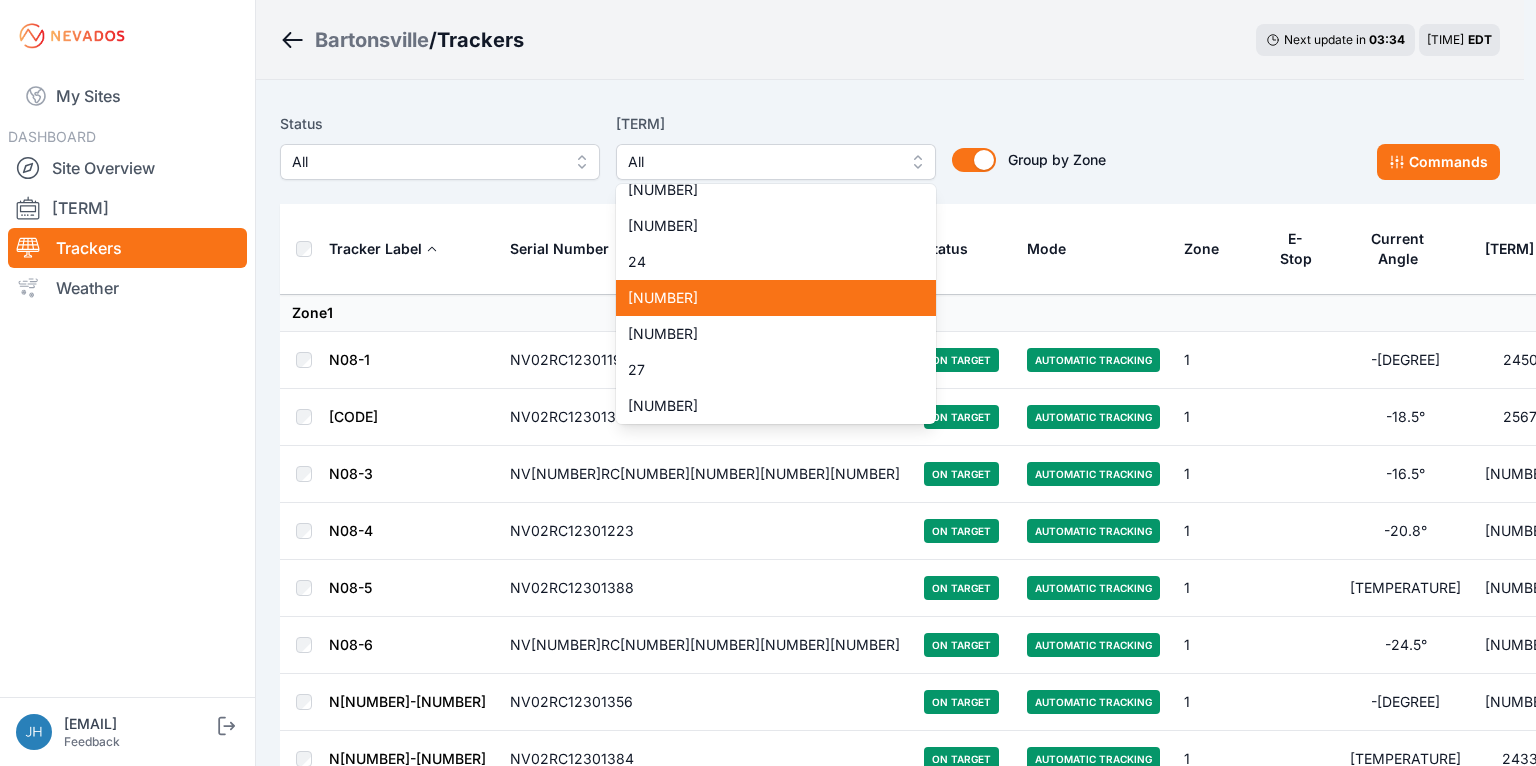 click on "[NUMBER]" at bounding box center (764, 298) 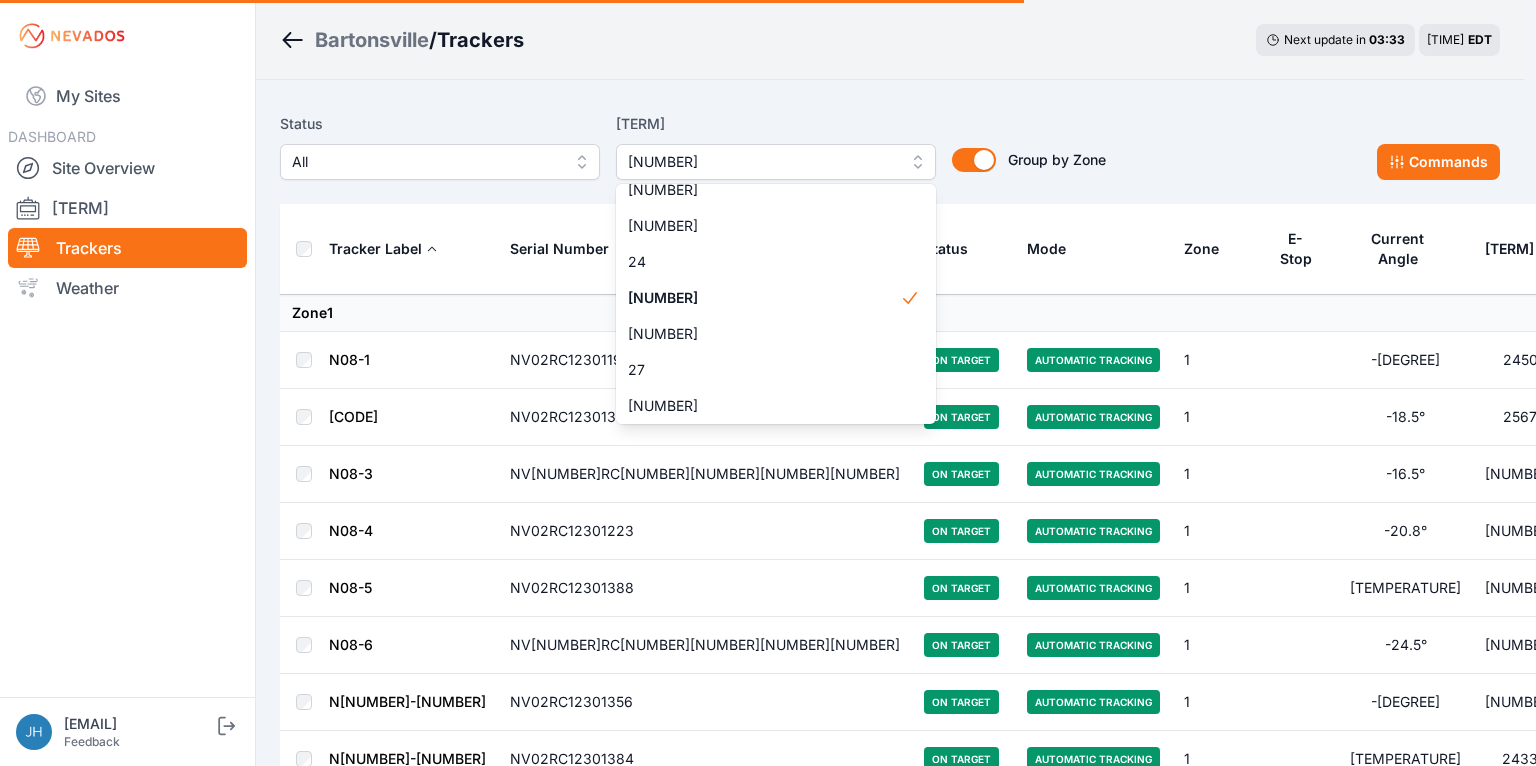 click on "Status All Zones [NUMBER] [NUMBER] [NUMBER] [NUMBER] [NUMBER] [NUMBER] [NUMBER] [NUMBER] [NUMBER] [NUMBER] [NUMBER] [NUMBER]-[NUMBER] [NUMBER] [NUMBER] [NUMBER] [NUMBER] [NUMBER] [NUMBER]-[NUMBER] [NUMBER] [NUMBER] Group by Zone Group by Zone Commands Tracker Label Serial Number Status Mode Zone E-Stop Current Angle Peak Motor Current Battery Imbalance mV Pony Panel mV Zone  [NUMBER] N[NUMBER]-[NUMBER] NV[NUMBER]RC[NUMBER][NUMBER][NUMBER][NUMBER] On Target Automatic Tracking [NUMBER] -[DEGREE] [NUMBER] [NUMBER] [NUMBER] [NUMBER] N[NUMBER]-[NUMBER] NV[NUMBER]RC[NUMBER][NUMBER][NUMBER][NUMBER] On Target Automatic Tracking [NUMBER] -[DEGREE] [NUMBER] [NUMBER] [NUMBER] [NUMBER] N[NUMBER]-[NUMBER] NV[NUMBER]RC[NUMBER][NUMBER][NUMBER][NUMBER] On Target Automatic Tracking [NUMBER] -[DEGREE] [NUMBER] [NUMBER] [NUMBER] [NUMBER] N[NUMBER]-[NUMBER] NV[NUMBER]RC[NUMBER][NUMBER][NUMBER][NUMBER] On Target Automatic Tracking [NUMBER] -[DEGREE] [NUMBER] [NUMBER] [NUMBER] [NUMBER] N[NUMBER]-[NUMBER] NV[NUMBER]RC[NUMBER][NUMBER][NUMBER][NUMBER] On Target Automatic Tracking [NUMBER] -[DEGREE] [NUMBER] [NUMBER] [NUMBER] [NUMBER] N[NUMBER]-[NUMBER] NV[NUMBER]RC[NUMBER][NUMBER][NUMBER][NUMBER] On Target Automatic Tracking [NUMBER] -[DEGREE] [NUMBER] [NUMBER] [NUMBER] [NUMBER] N[NUMBER]-[NUMBER] NV[NUMBER]RC[NUMBER][NUMBER][NUMBER][NUMBER] On Target Automatic Tracking [NUMBER] -[DEGREE] [NUMBER] [NUMBER] [NUMBER] [NUMBER] N[NUMBER]-[NUMBER] NV[NUMBER]RC[NUMBER][NUMBER][NUMBER][NUMBER] On Target Automatic Tracking [NUMBER] -[DEGREE] [NUMBER] [NUMBER] [NUMBER] [NUMBER] N[NUMBER]-[NUMBER] NV[NUMBER]RC[NUMBER][NUMBER][NUMBER][NUMBER] On Target Automatic Tracking [NUMBER] -[DEGREE] [NUMBER] [NUMBER] [NUMBER] [NUMBER] N[NUMBER]-[NUMBER] [NUMBER]" at bounding box center [890, 6004] 